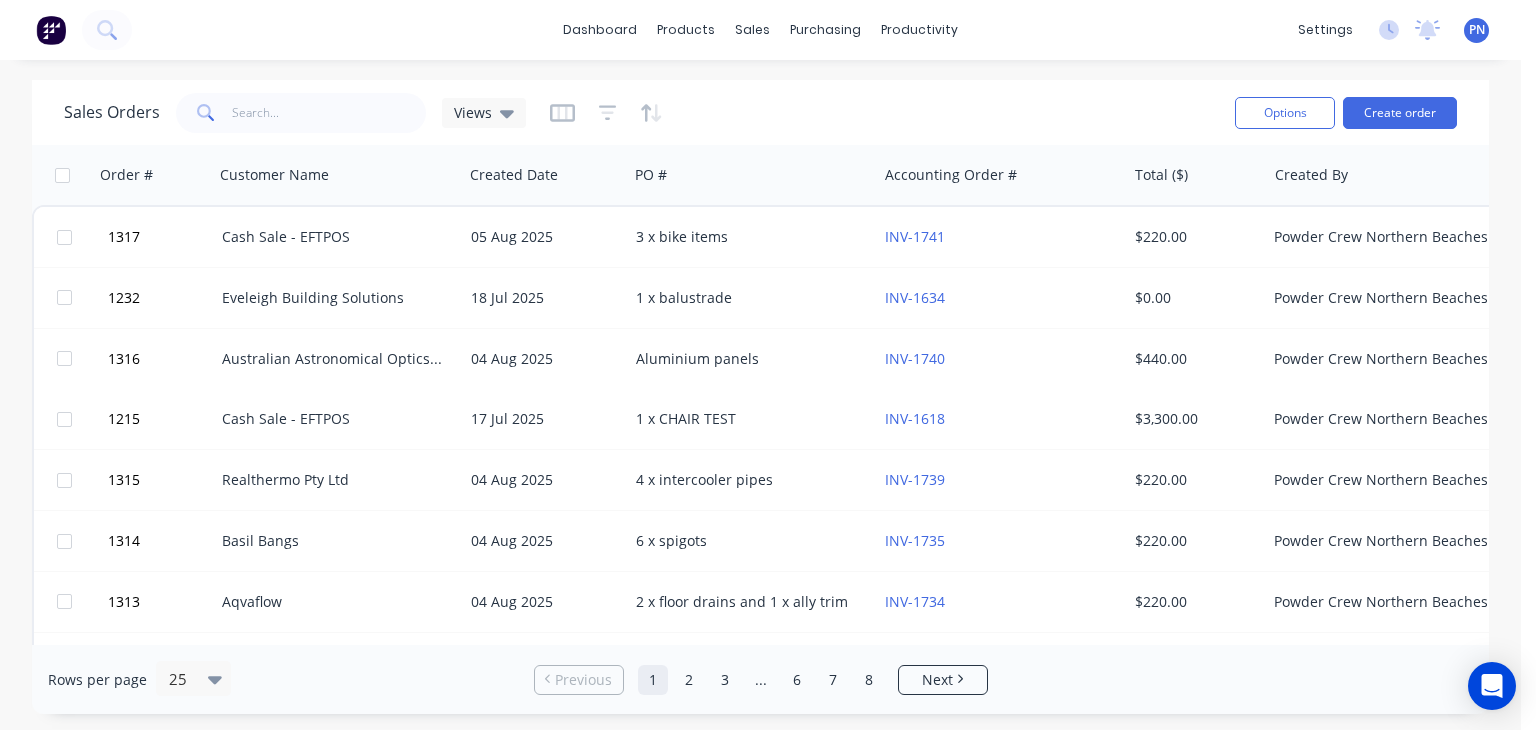 scroll, scrollTop: 0, scrollLeft: 0, axis: both 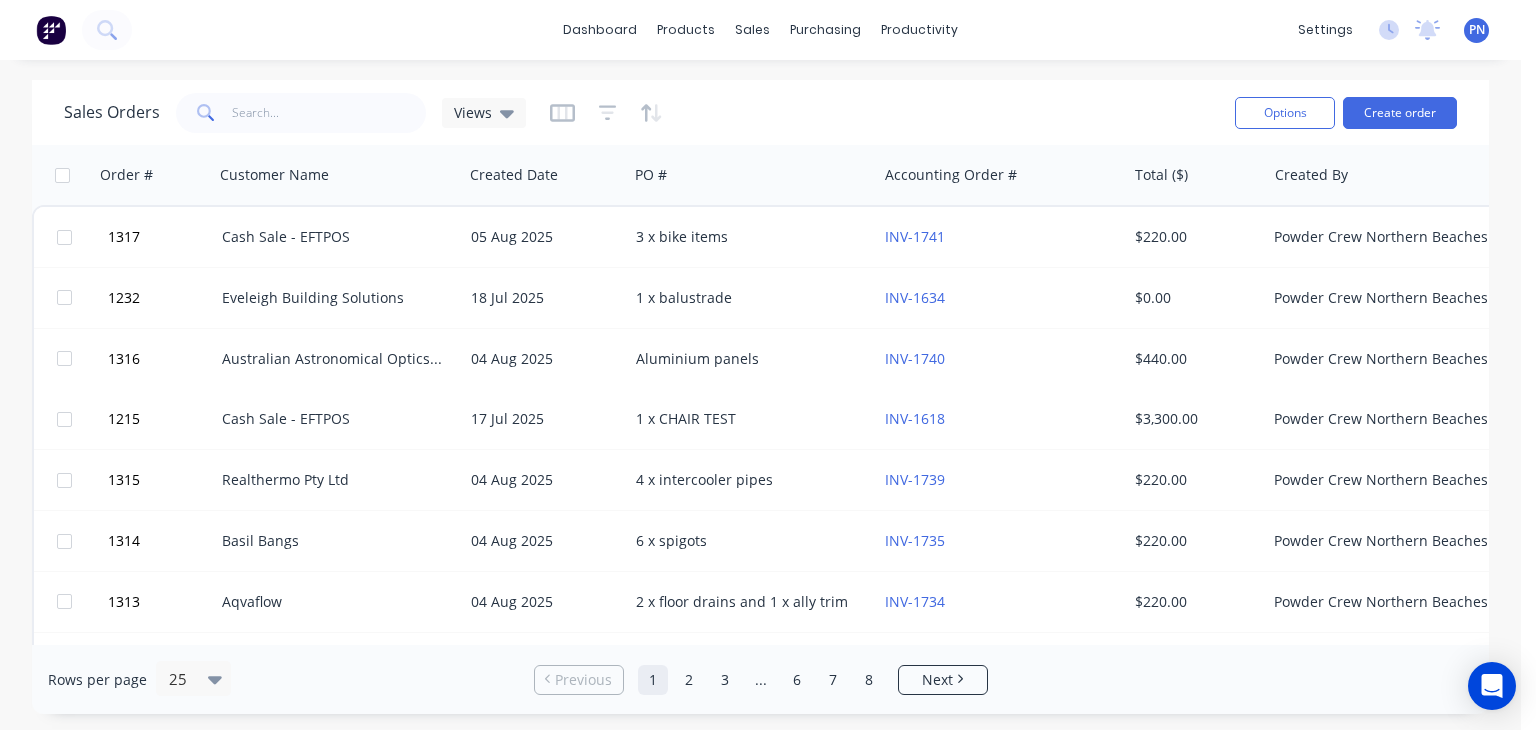 click on "Create order" at bounding box center [1400, 113] 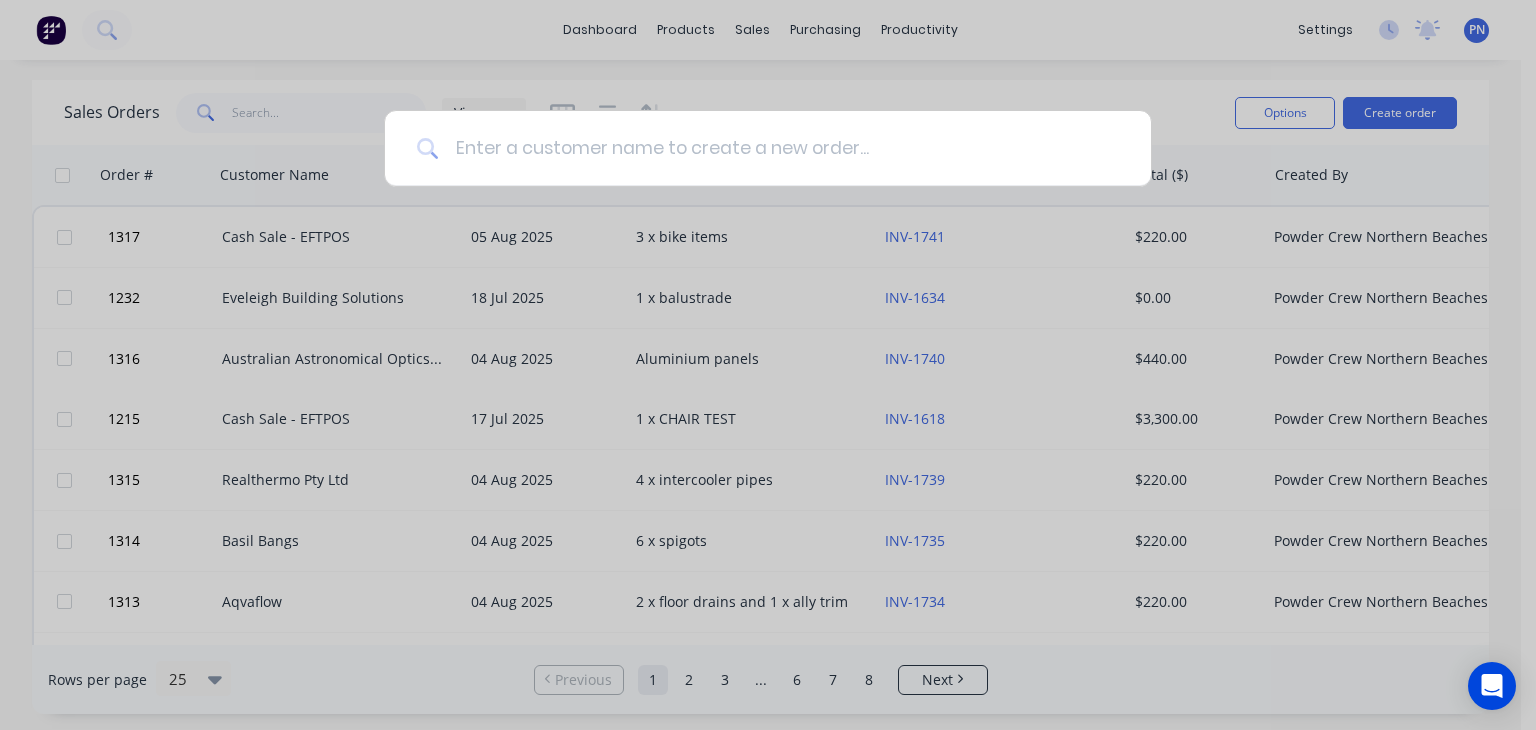 click at bounding box center (779, 148) 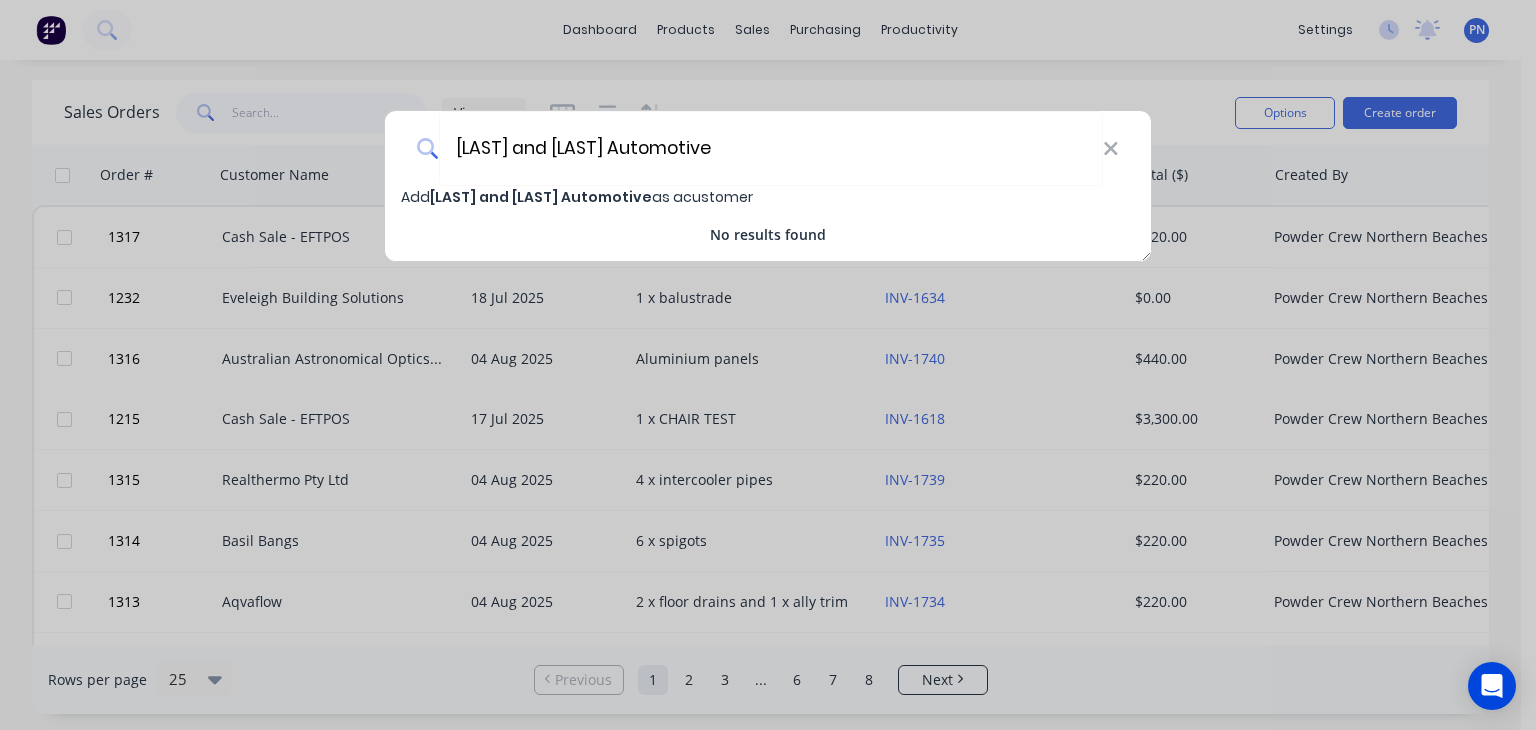 type on "[LAST] and [LAST] Automotive" 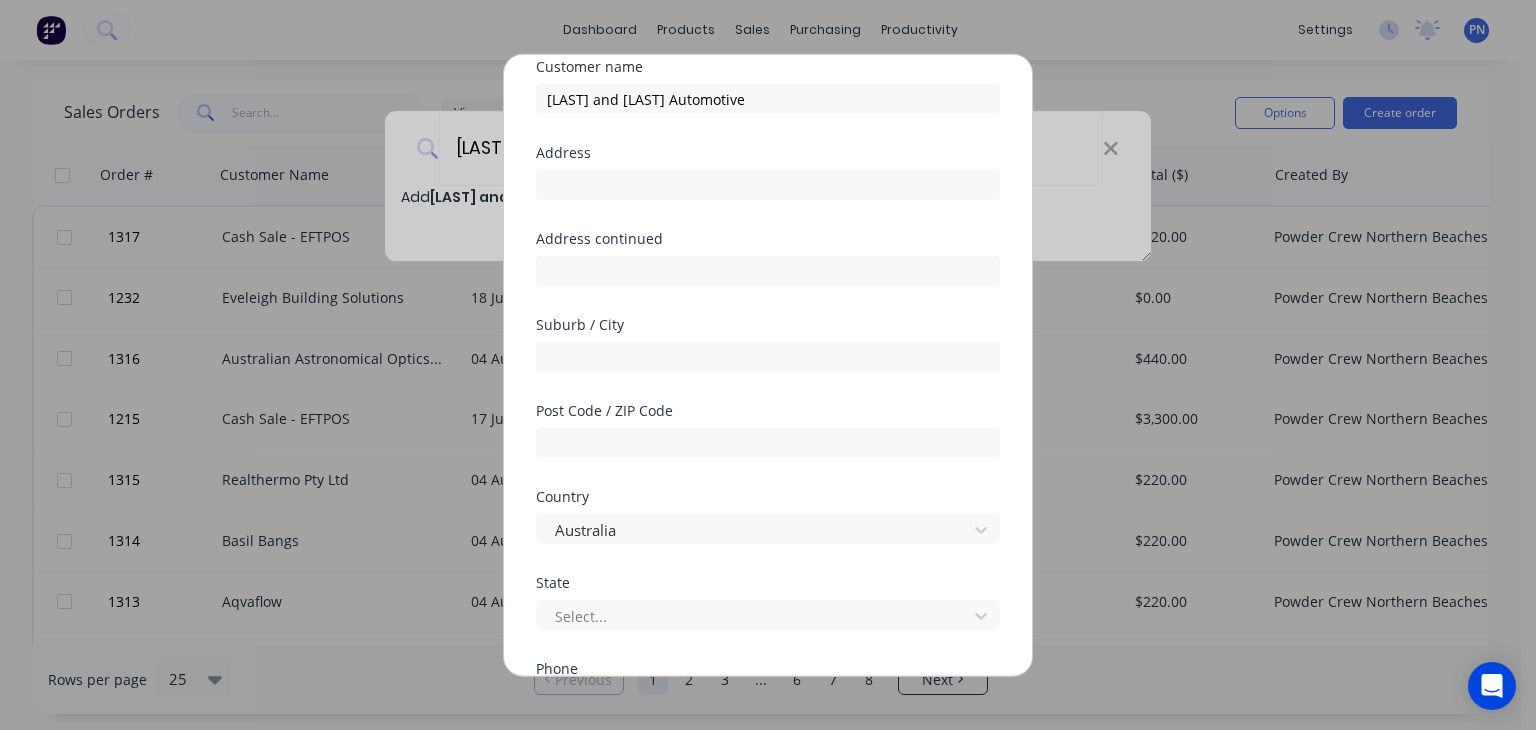 scroll, scrollTop: 300, scrollLeft: 0, axis: vertical 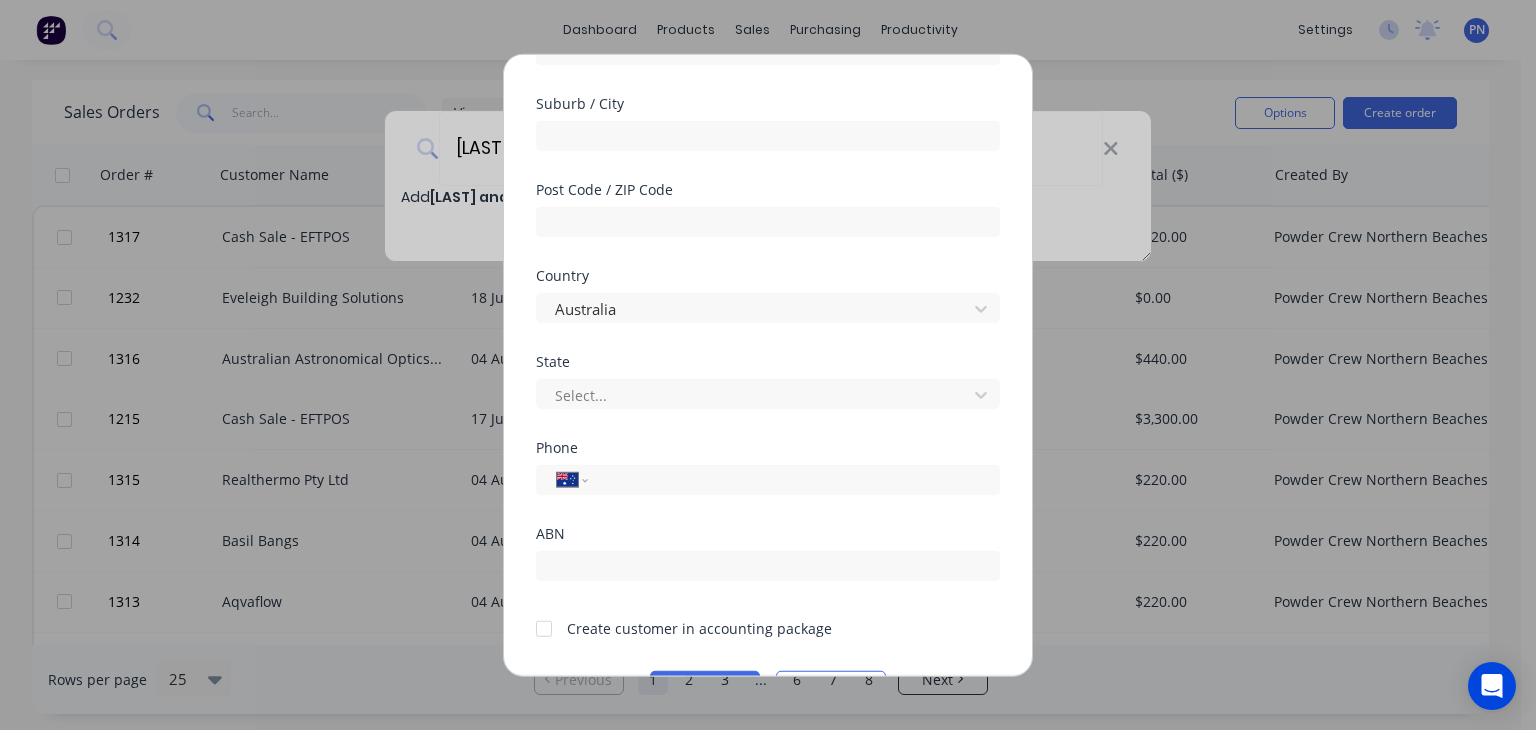 click at bounding box center [544, 628] 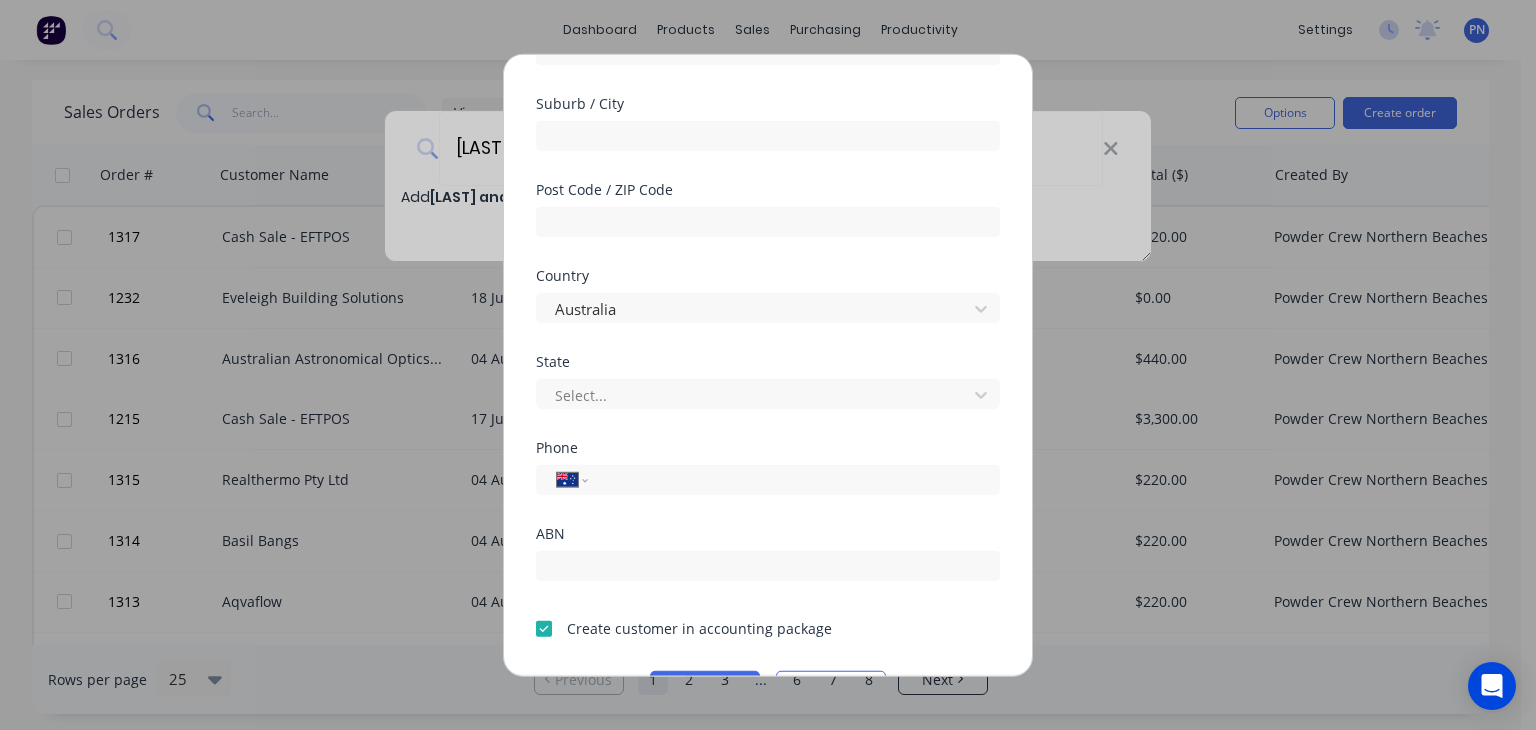 drag, startPoint x: 612, startPoint y: 481, endPoint x: 696, endPoint y: 497, distance: 85.51023 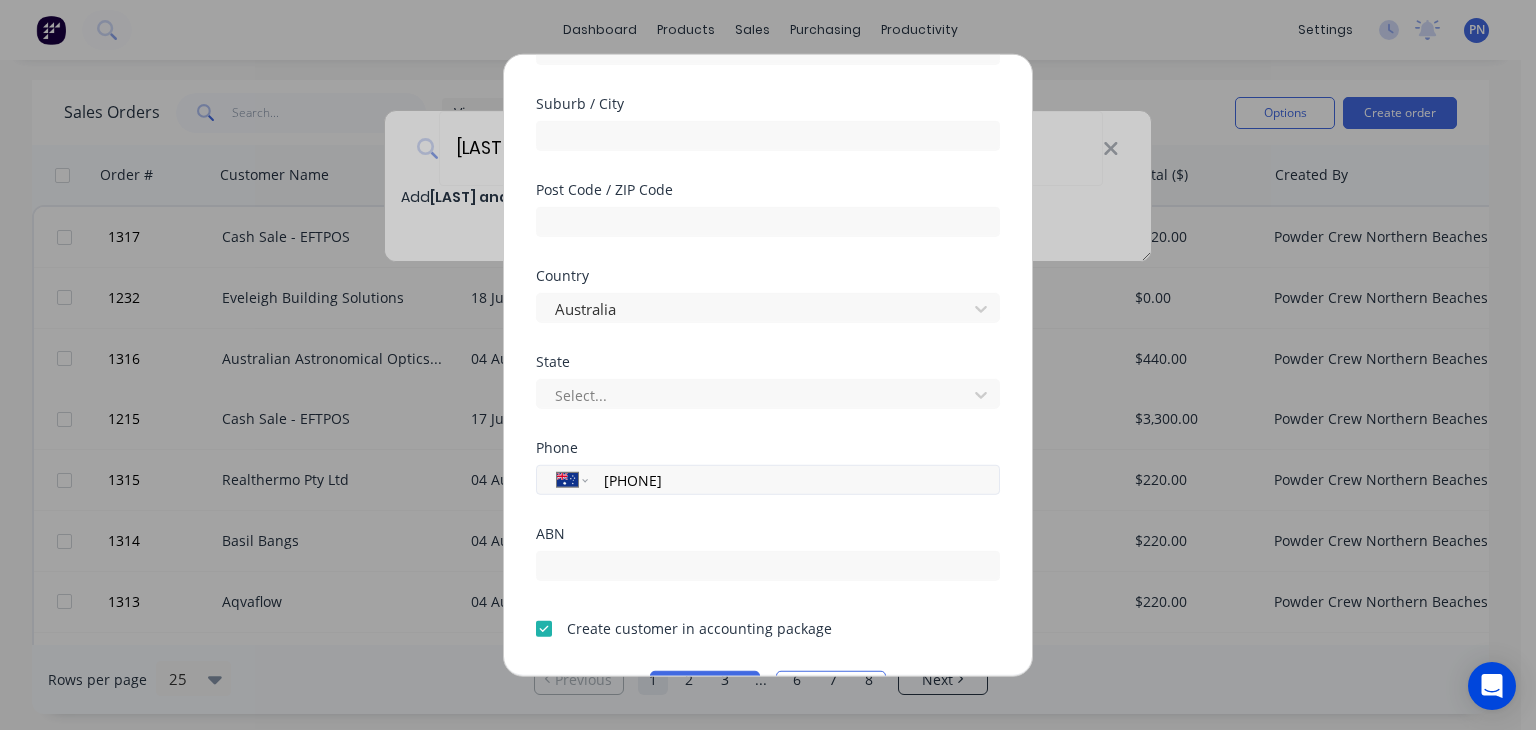drag, startPoint x: 732, startPoint y: 484, endPoint x: 594, endPoint y: 477, distance: 138.17743 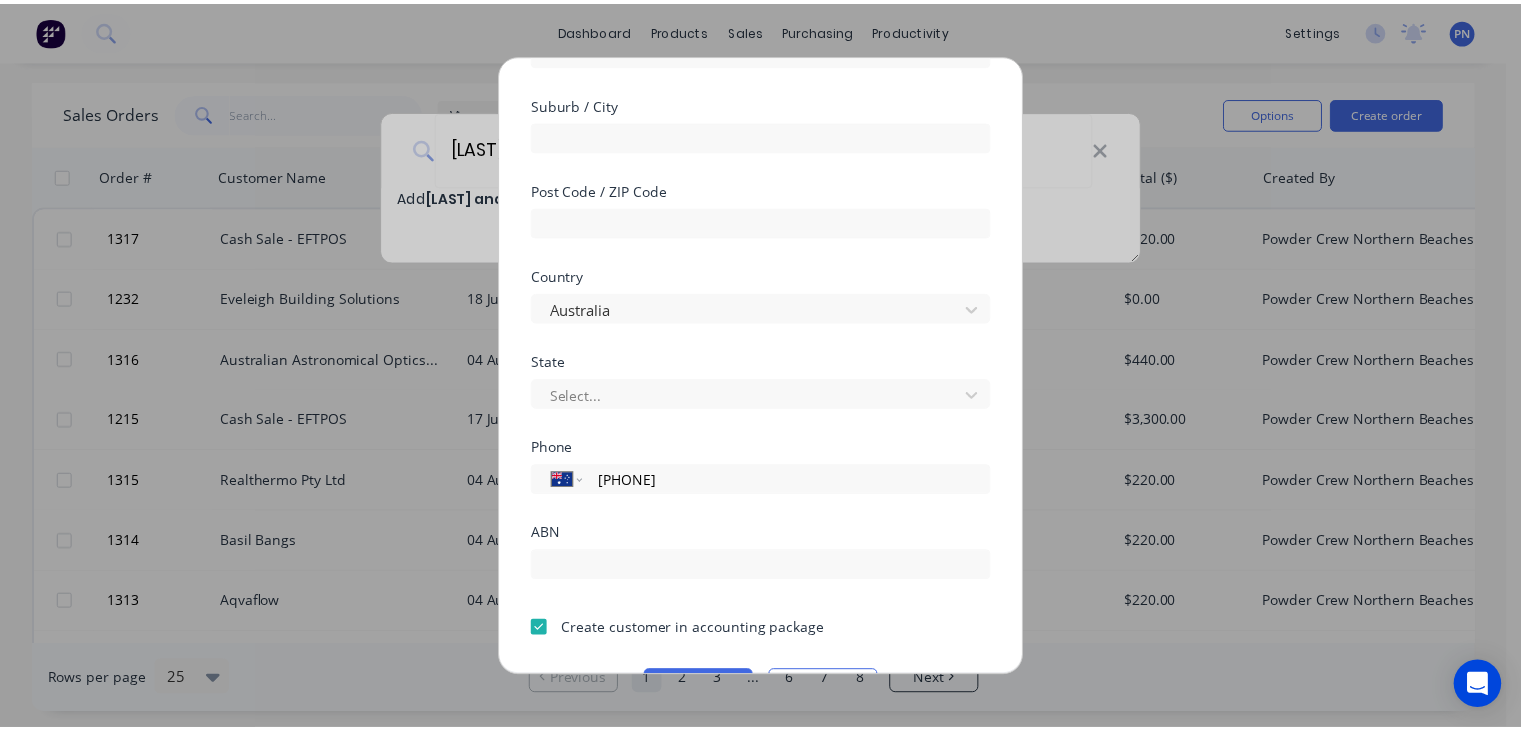 scroll, scrollTop: 356, scrollLeft: 0, axis: vertical 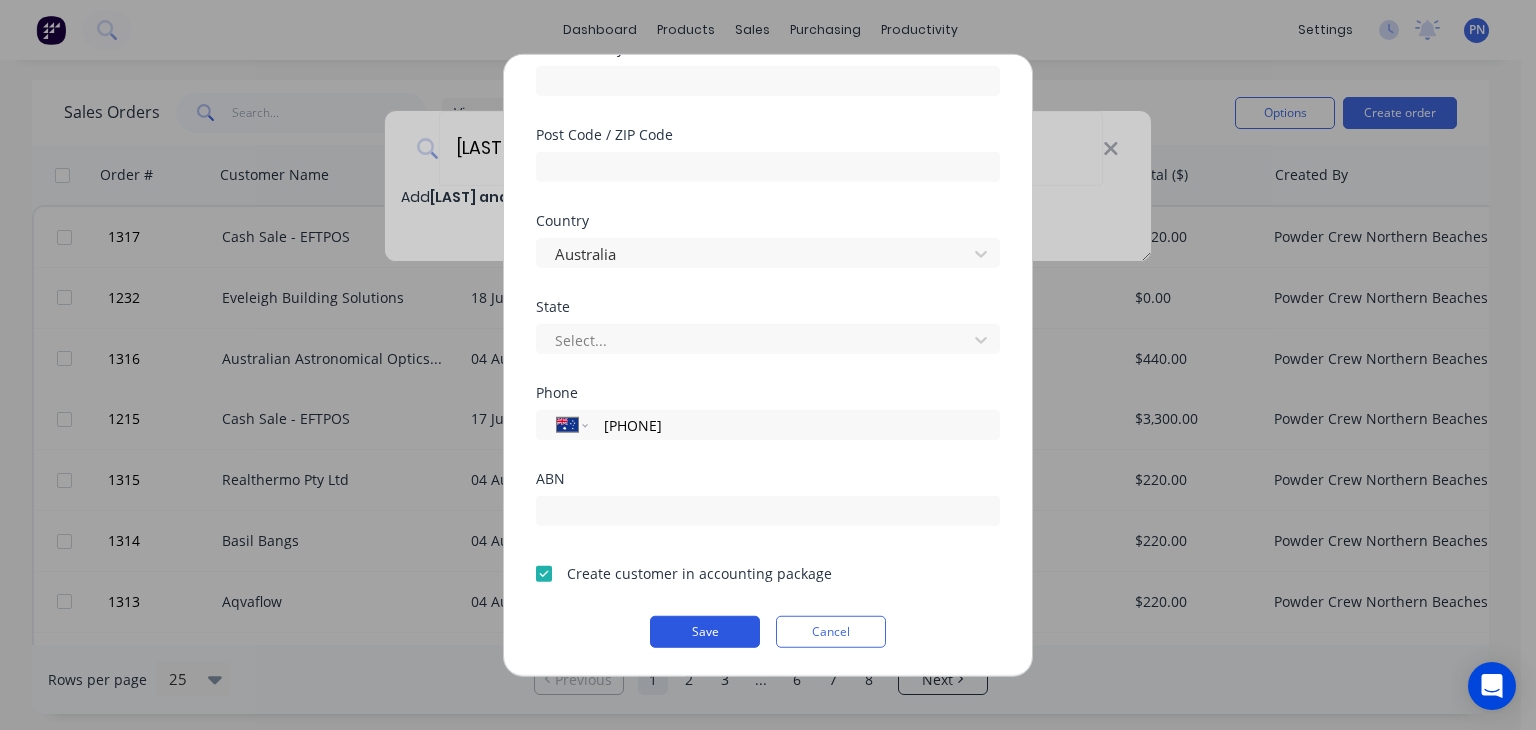 type on "[PHONE]" 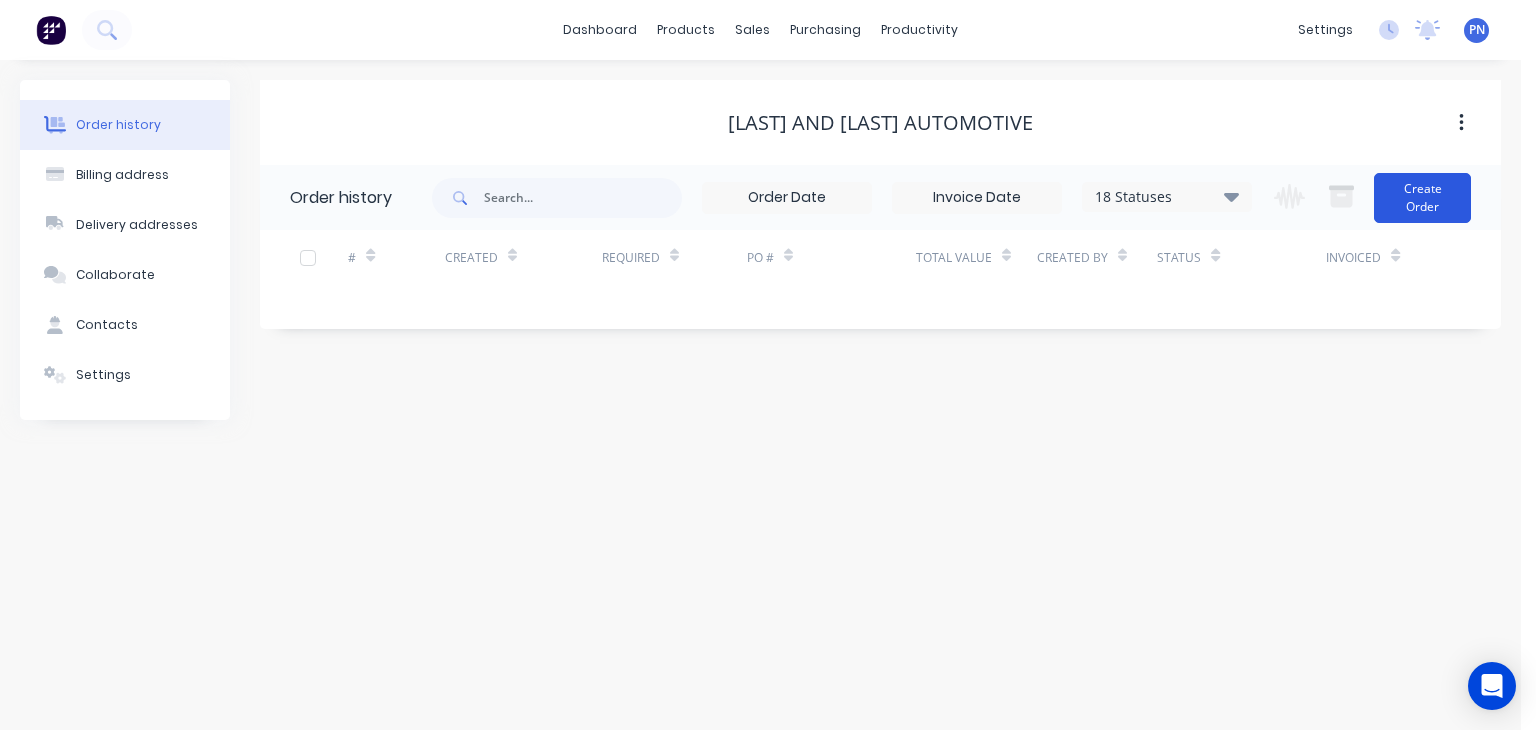 click on "Create Order" at bounding box center (1422, 198) 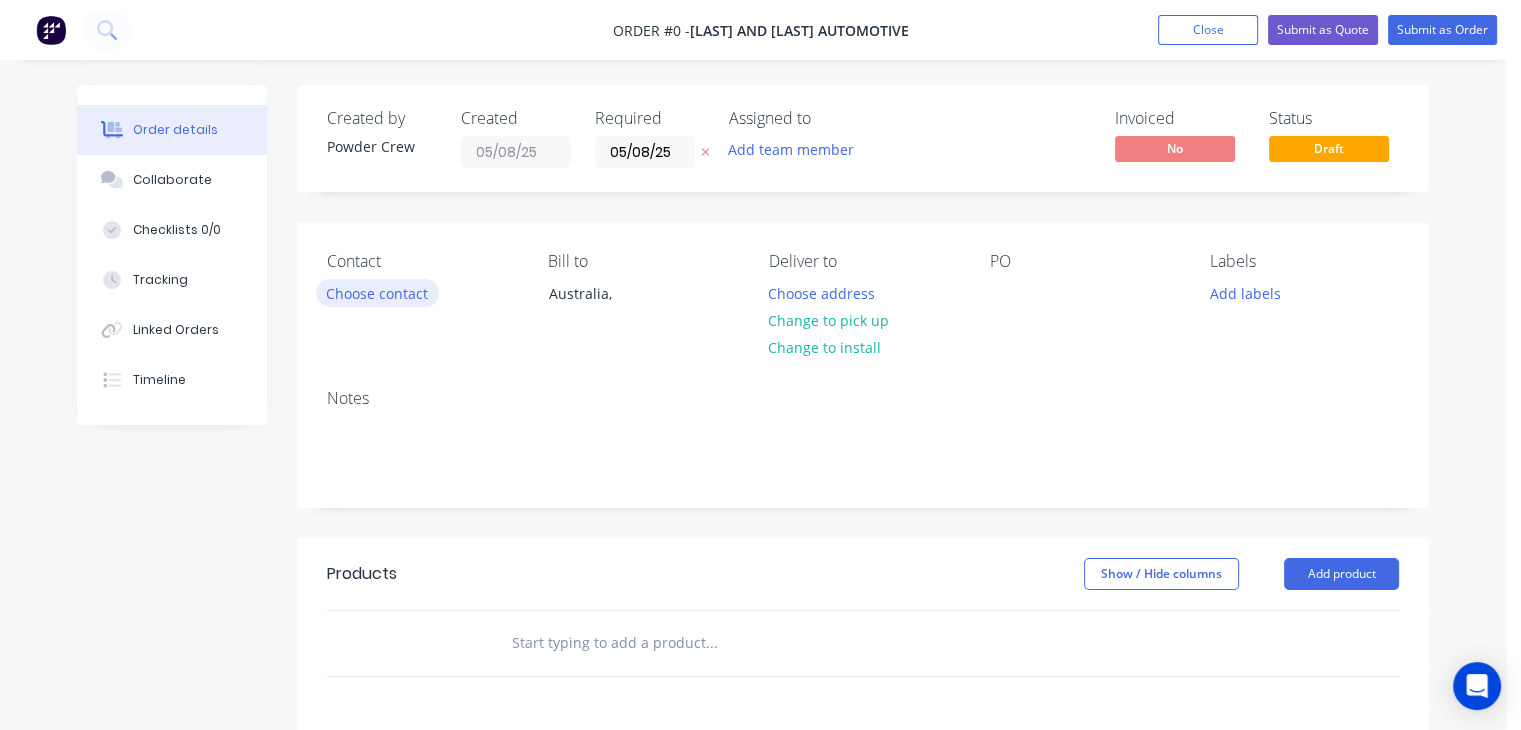 click on "Choose contact" at bounding box center (377, 292) 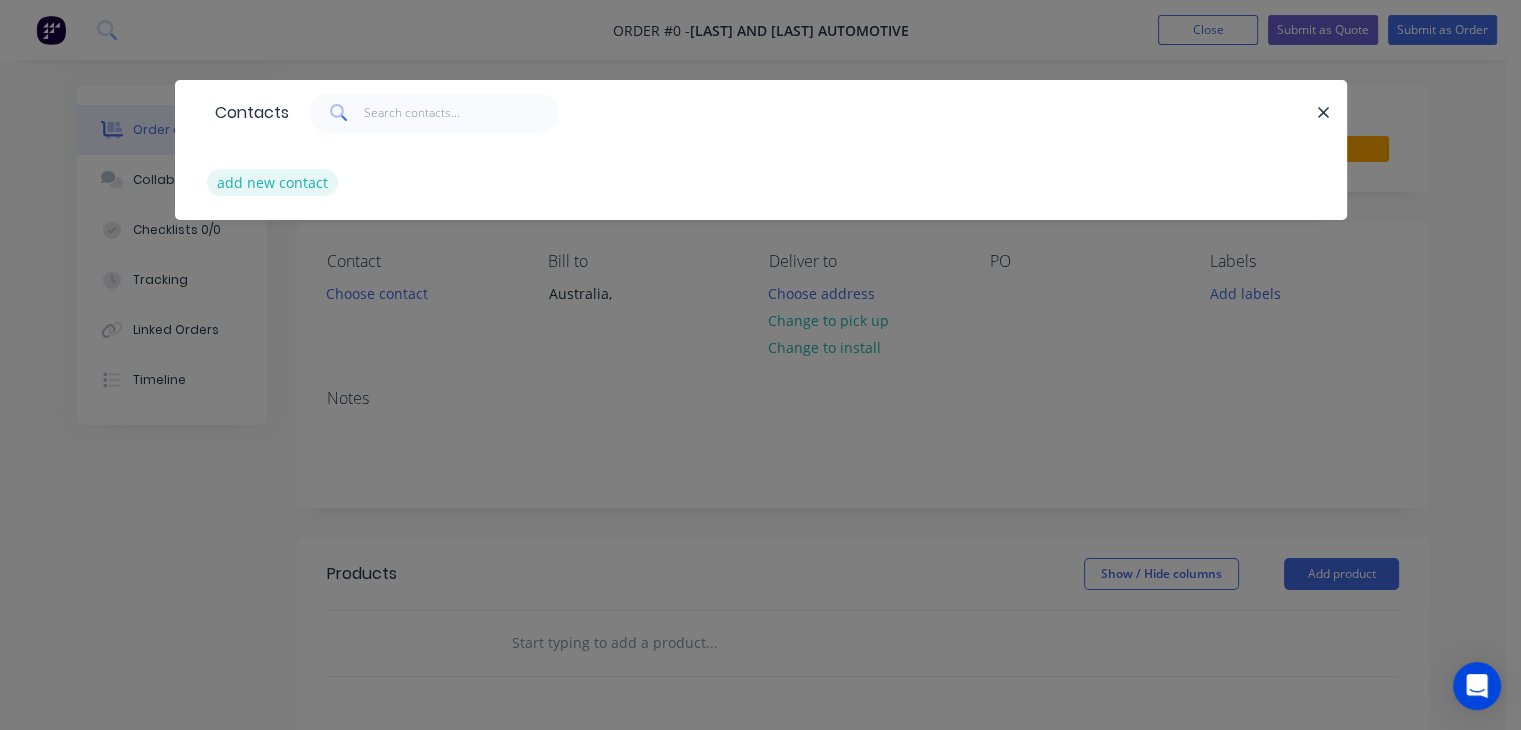 click on "add new contact" at bounding box center [273, 182] 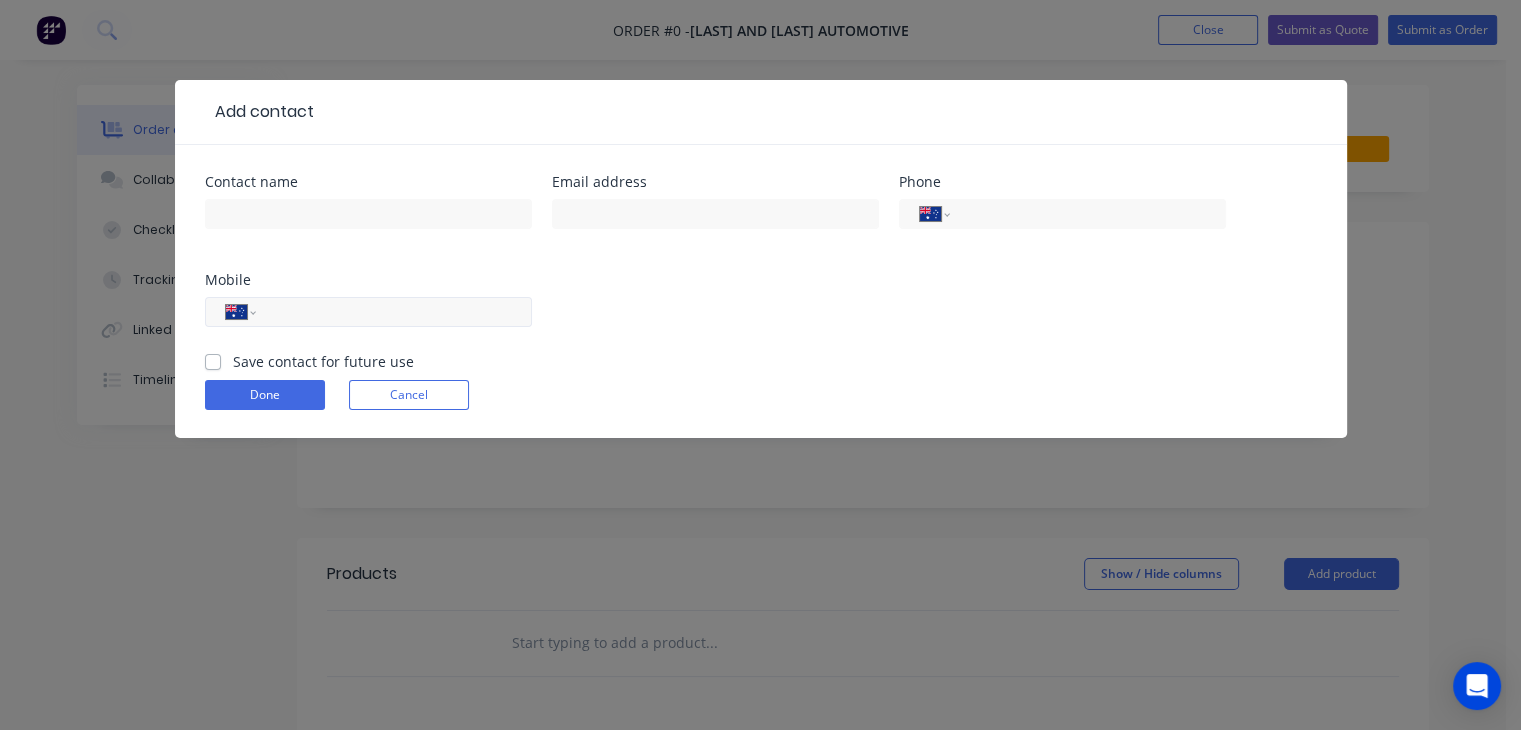 paste on "[PHONE]" 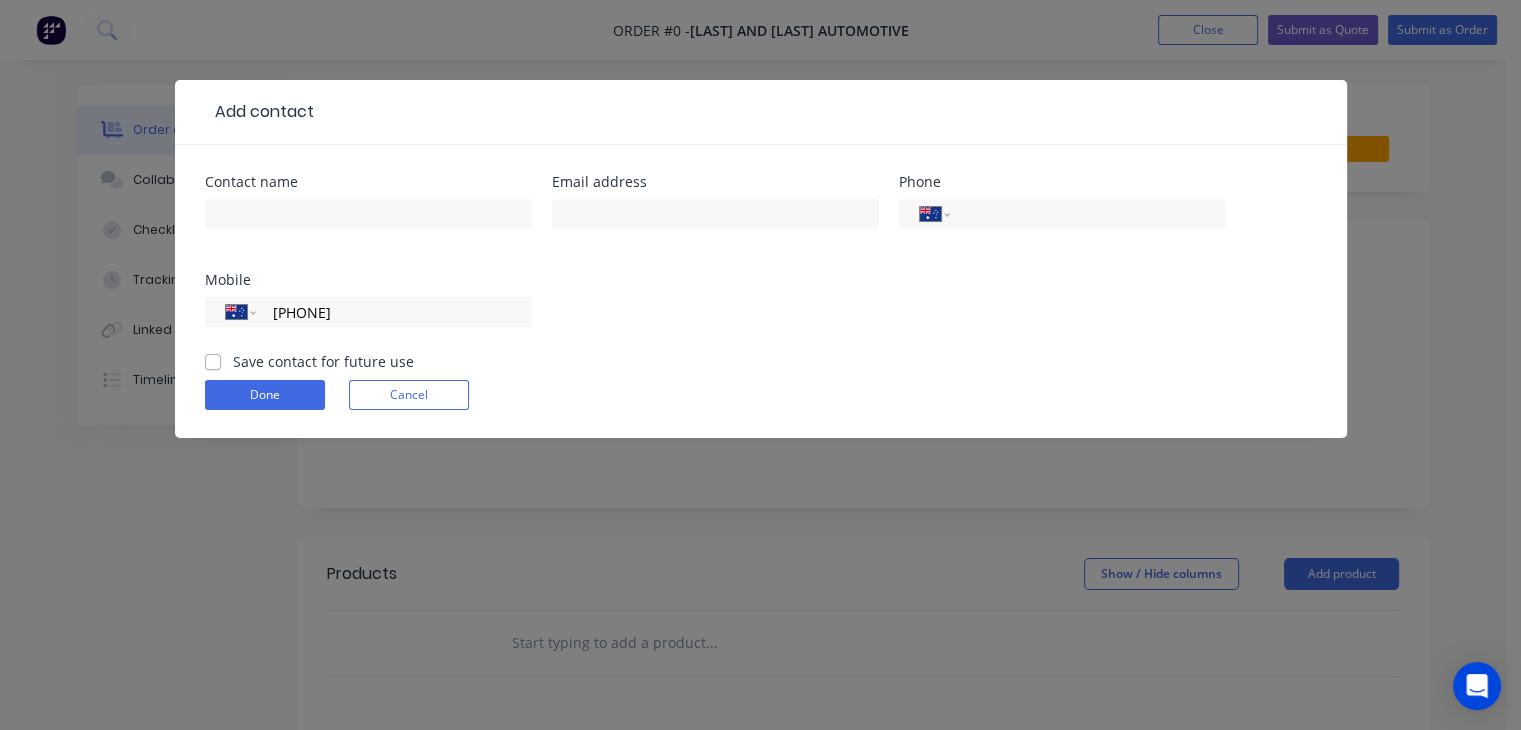 type on "[PHONE]" 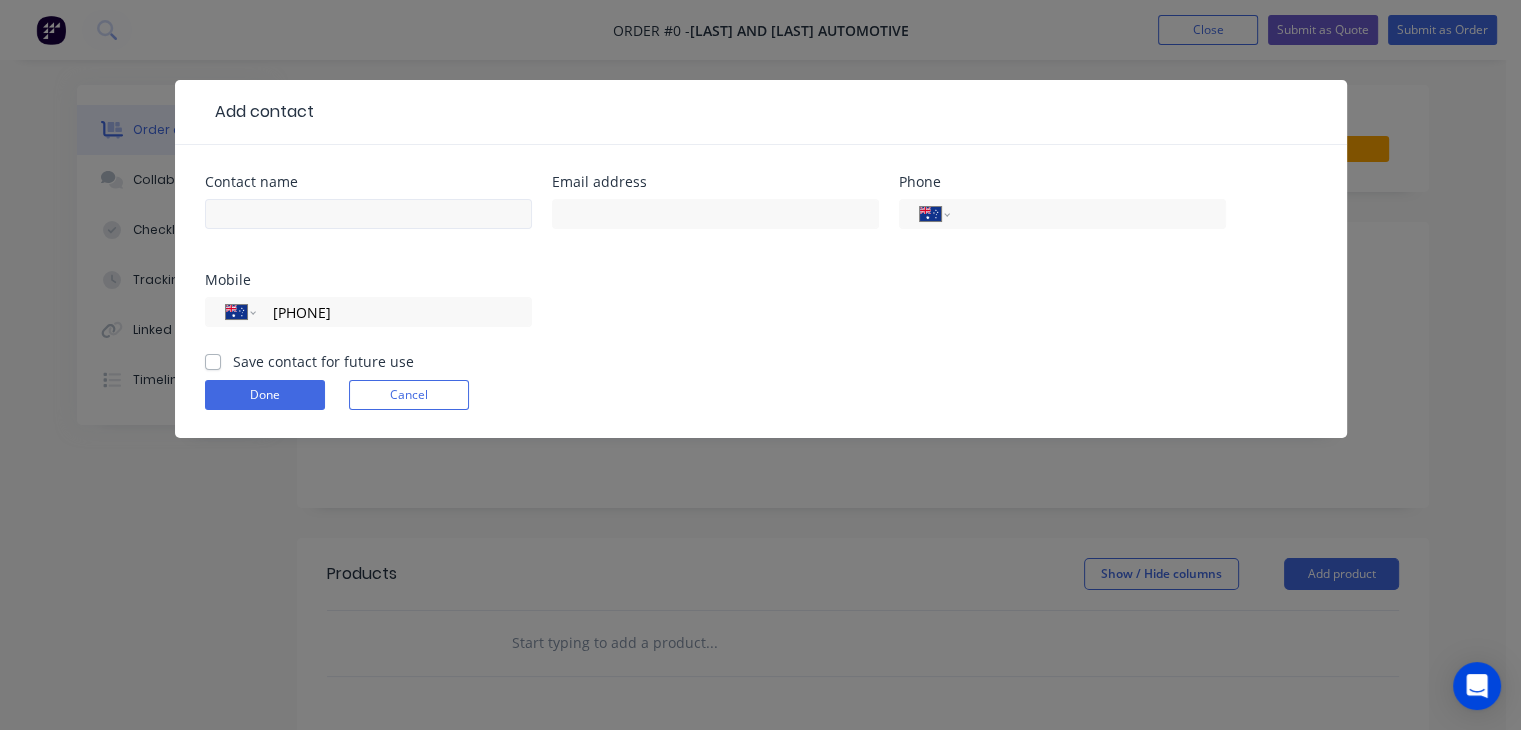 drag, startPoint x: 315, startPoint y: 235, endPoint x: 324, endPoint y: 222, distance: 15.811388 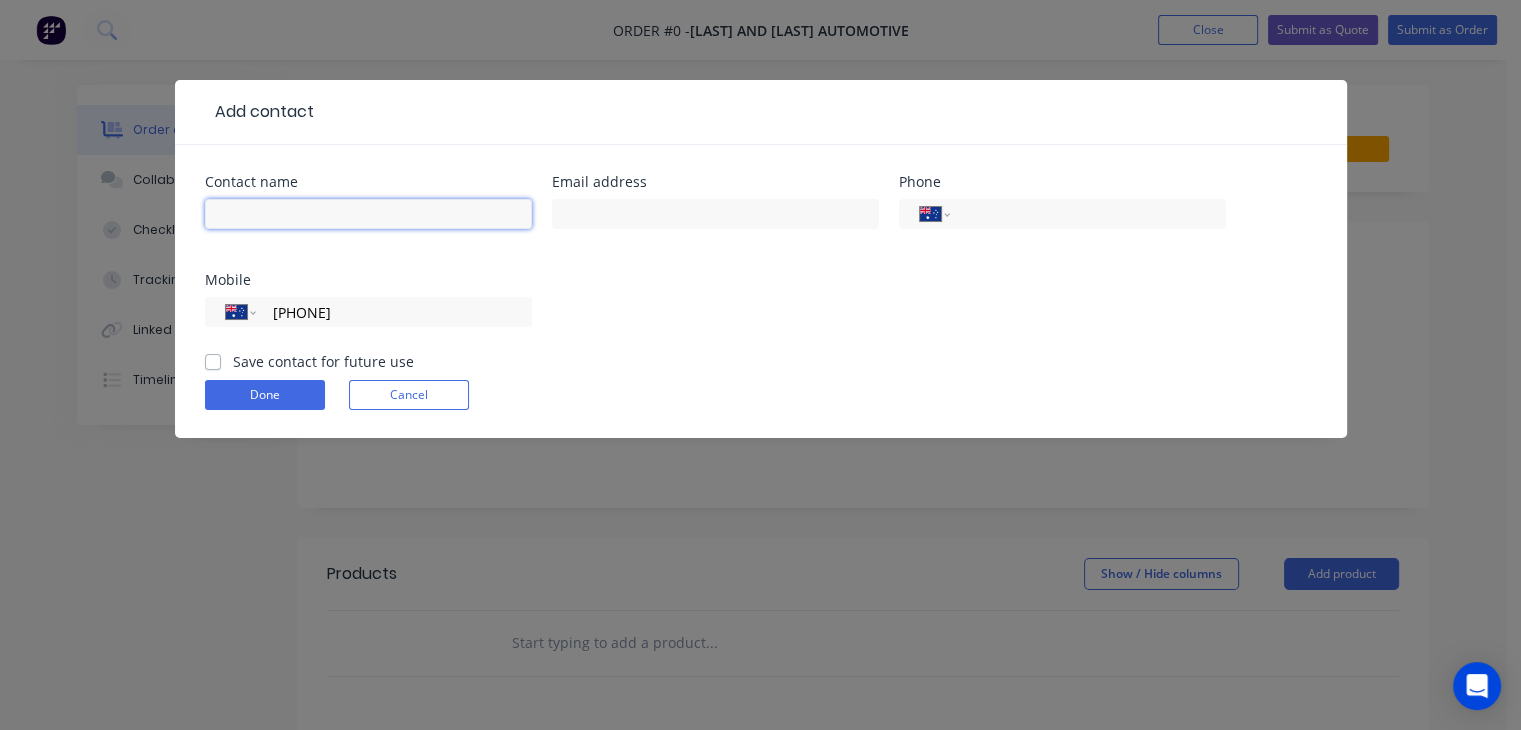 drag, startPoint x: 330, startPoint y: 209, endPoint x: 641, endPoint y: 333, distance: 334.8089 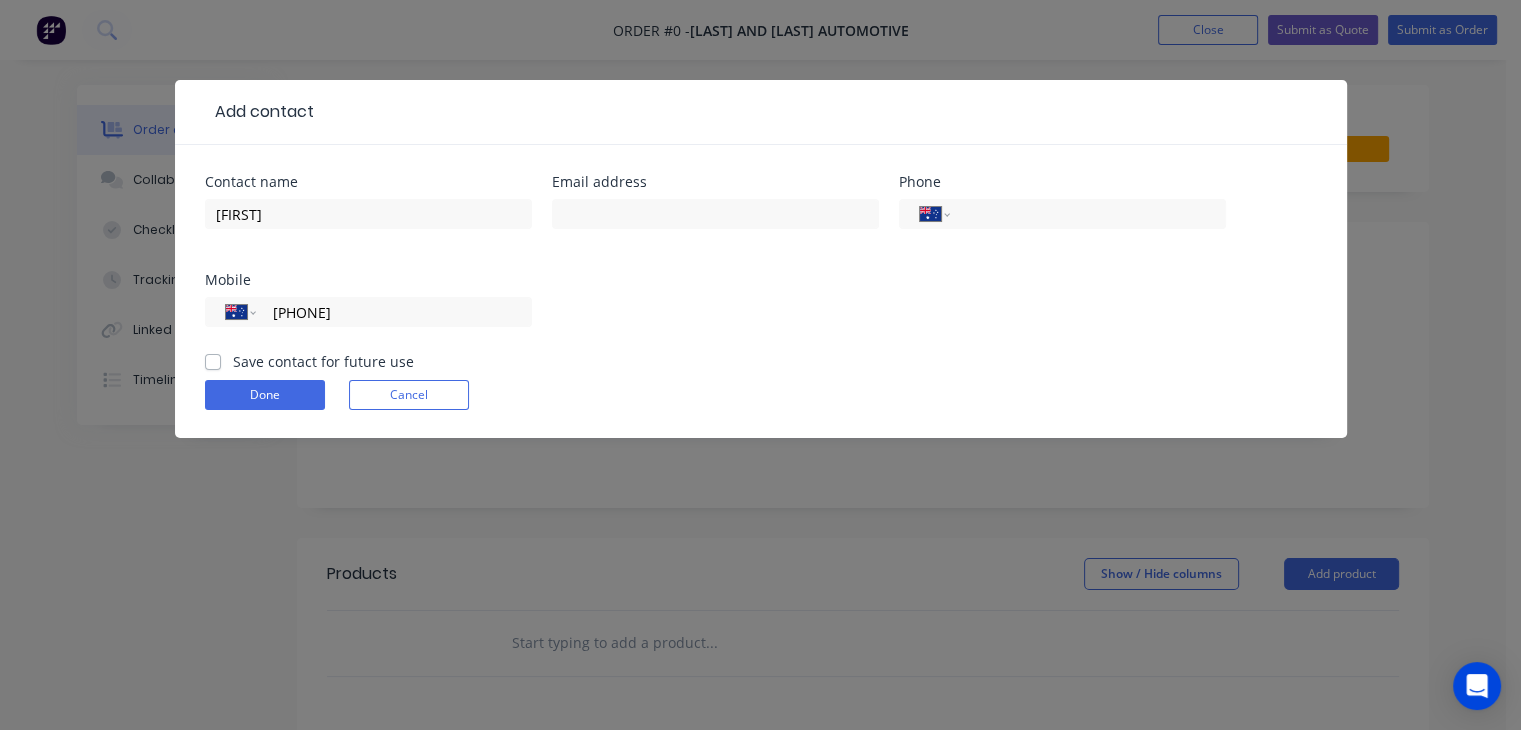 click on "Contact name [FIRST] Email address Phone International Afghanistan Åland Islands Albania Algeria American Samoa Andorra Angola Anguilla Antigua and Barbuda Argentina Armenia Aruba Ascension Island Australia Austria Azerbaijan Bahamas Bahrain Bangladesh Barbados Belarus Belgium Belize Benin Bermuda Bhutan Bolivia Bonaire, Sint Eustatius and Saba Bosnia and Herzegovina Botswana Brazil British Indian Ocean Territory Brunei Darussalam Bulgaria Burkina Faso Burundi Cambodia Cameroon Canada Cape Verde Cayman Islands Central African Republic Chad Chile China Christmas Island Cocos (Keeling) Islands Colombia Comoros Congo Congo, Democratic Republic of the Cook Islands Costa Rica Cote d'Ivoire Croatia Cuba Curaçao Cyprus Czech Republic Denmark Djibouti Dominica Dominican Republic Ecuador Egypt El Salvador Equatorial Guinea Eritrea Estonia Ethiopia Falkland Islands Faroe Islands Federated States of Micronesia Fiji Finland France French Guiana French Polynesia Gabon Gambia Georgia Germany Ghana Gibraltar Greece Guam" at bounding box center [761, 263] 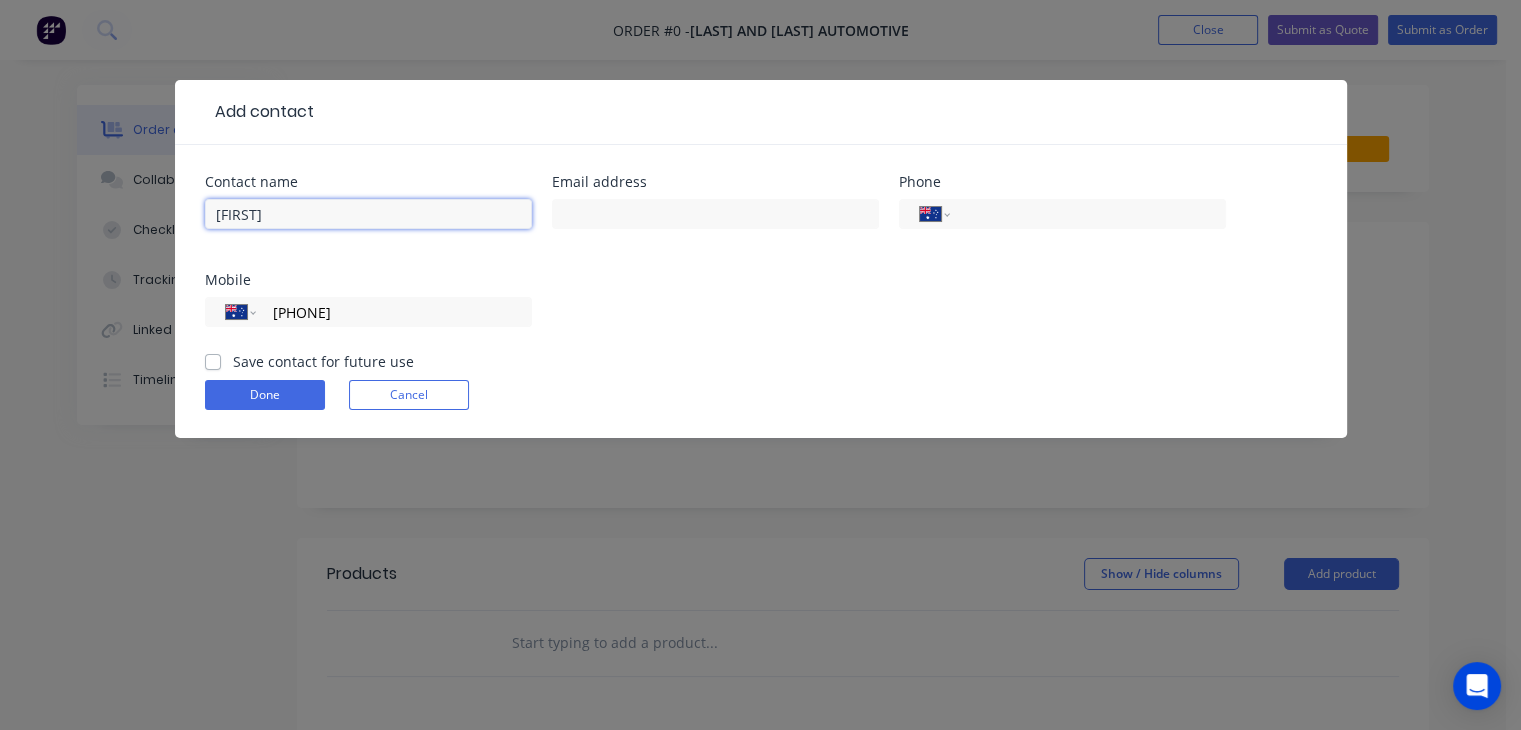 click on "[FIRST]" at bounding box center (368, 214) 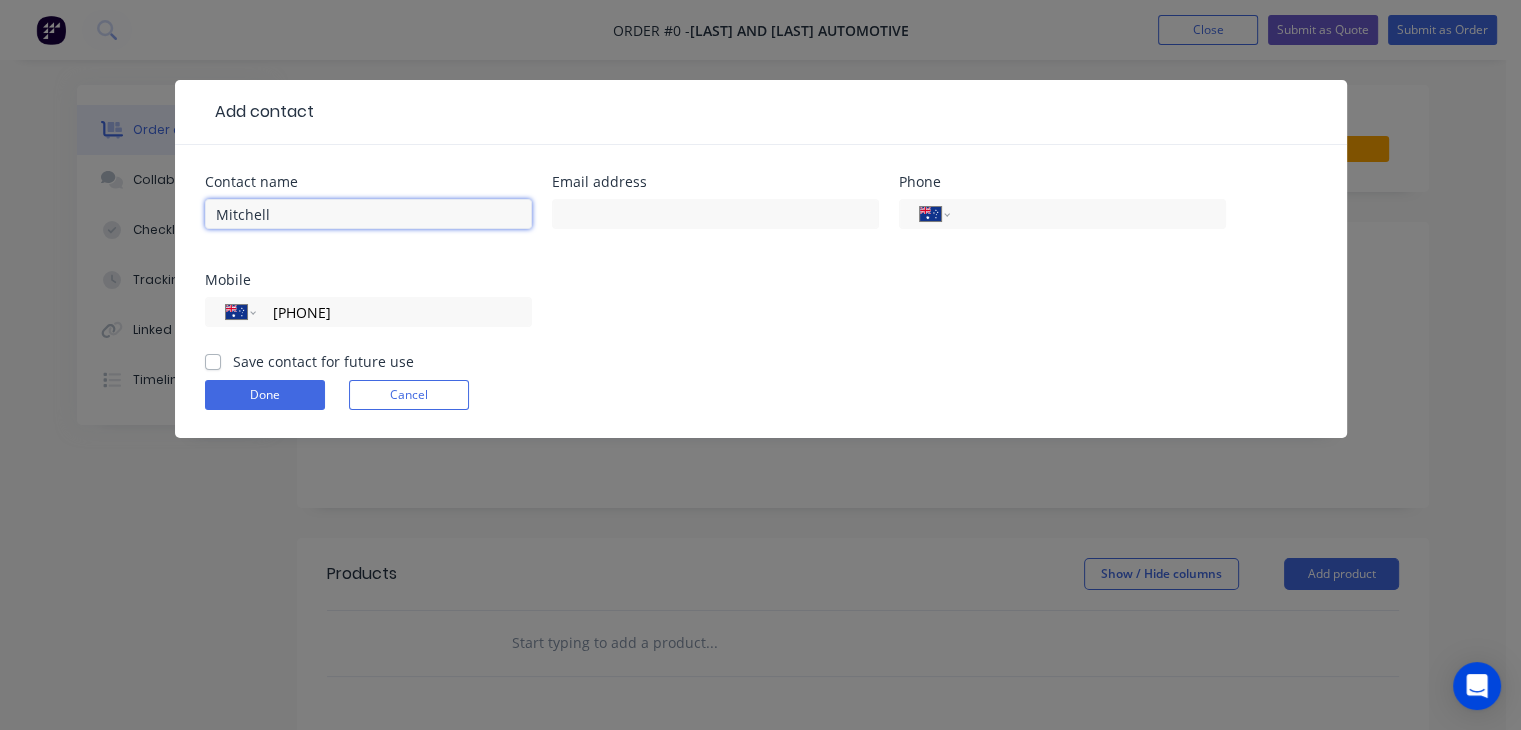 type on "Mitchell" 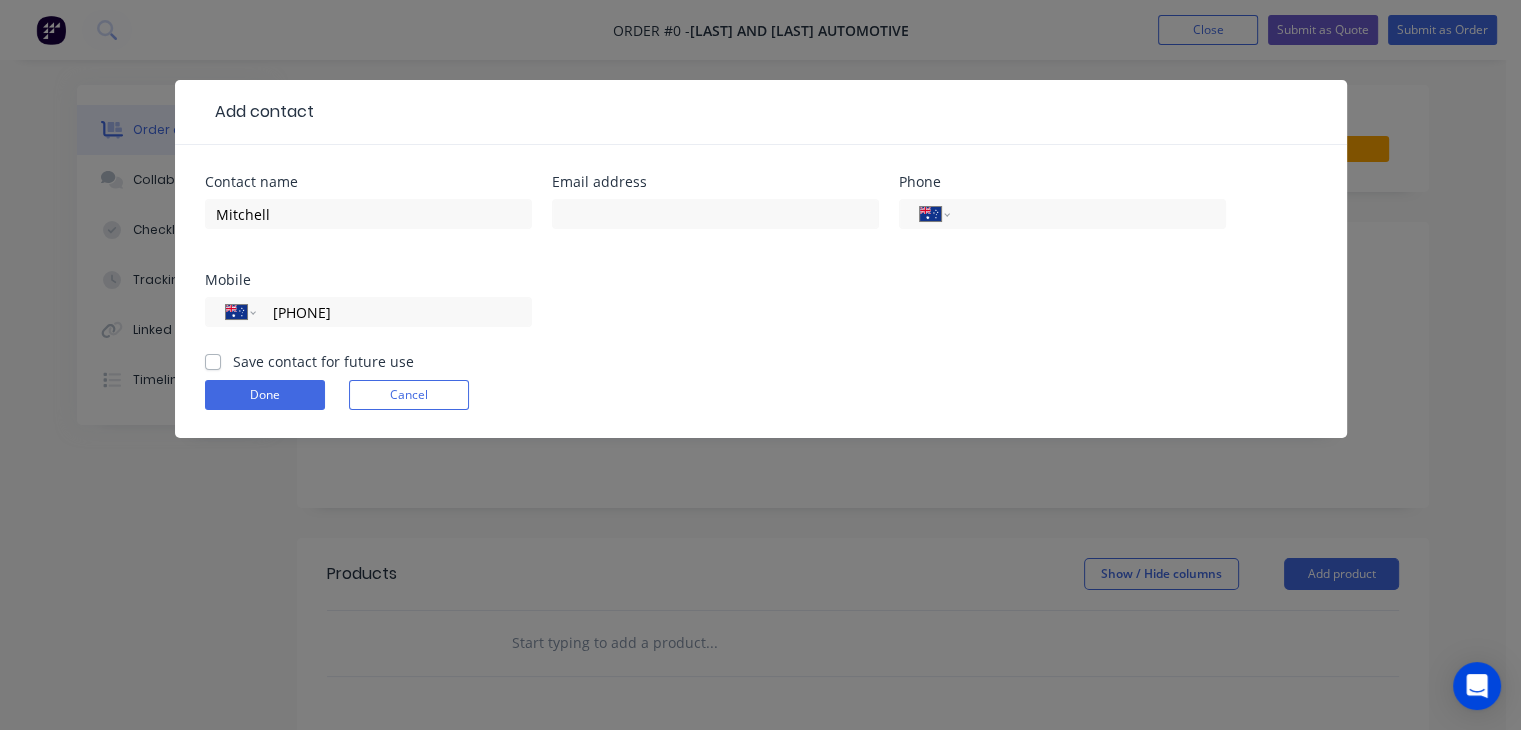 click on "Contact name [FIRST] Email address Phone International Afghanistan Åland Islands Albania Algeria American Samoa Andorra Angola Anguilla Antigua and Barbuda Argentina Armenia Aruba Ascension Island Australia Austria Azerbaijan Bahamas Bahrain Bangladesh Barbados Belarus Belgium Belize Benin Bermuda Bhutan Bolivia Bonaire, Sint Eustatius and Saba Bosnia and Herzegovina Botswana Brazil British Indian Ocean Territory Brunei Darussalam Bulgaria Burkina Faso Burundi Cambodia Cameroon Canada Cape Verde Cayman Islands Central African Republic Chad Chile China Christmas Island Cocos (Keeling) Islands Colombia Comoros Congo Congo, Democratic Republic of the Cook Islands Costa Rica Cote d'Ivoire Croatia Cuba Curaçao Cyprus Czech Republic Denmark Djibouti Dominica Dominican Republic Ecuador Egypt El Salvador Equatorial Guinea Eritrea Estonia Ethiopia Falkland Islands Faroe Islands Federated States of Micronesia Fiji Finland France French Guiana French Polynesia Gabon Gambia Georgia Germany Ghana Gibraltar Greece Guam" at bounding box center (761, 263) 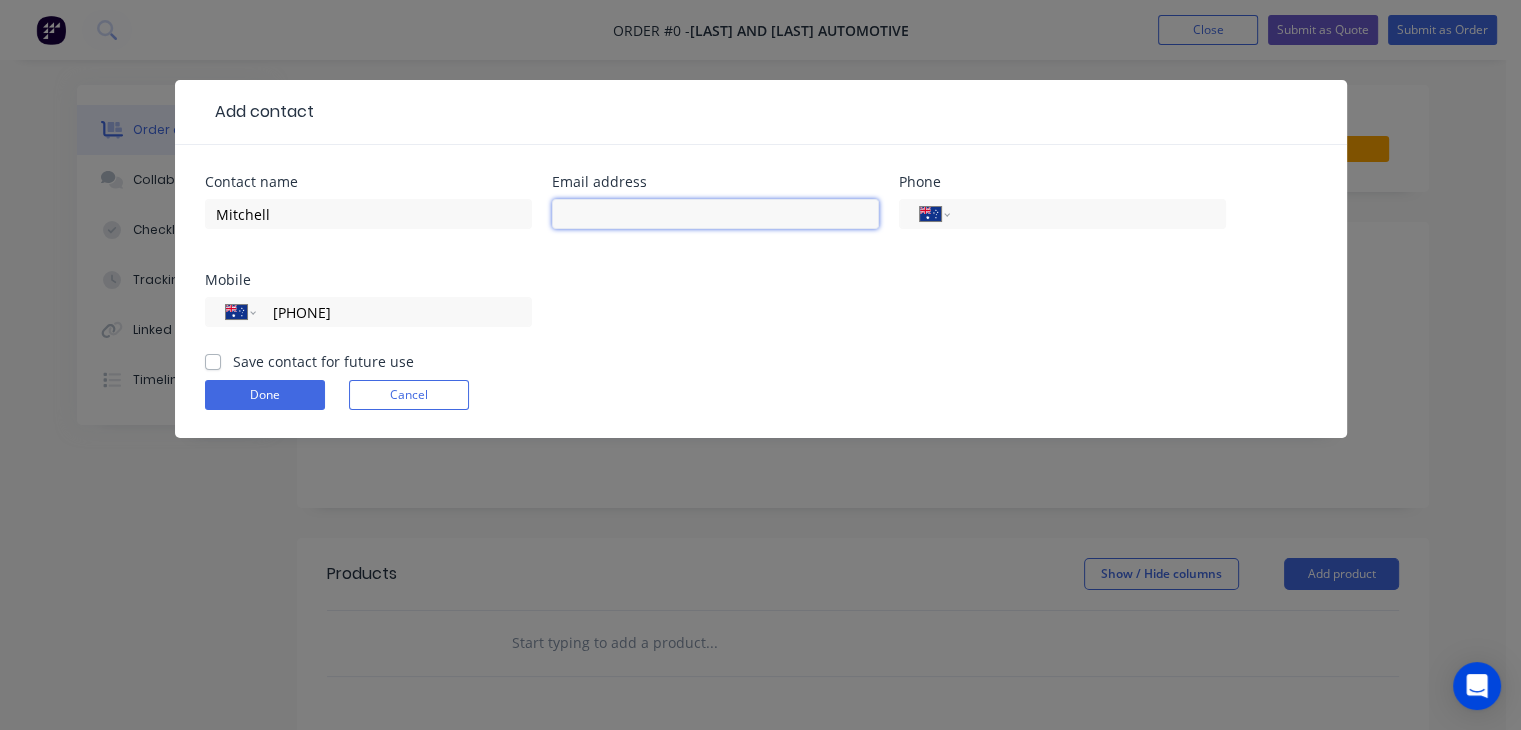drag, startPoint x: 632, startPoint y: 211, endPoint x: 646, endPoint y: 225, distance: 19.79899 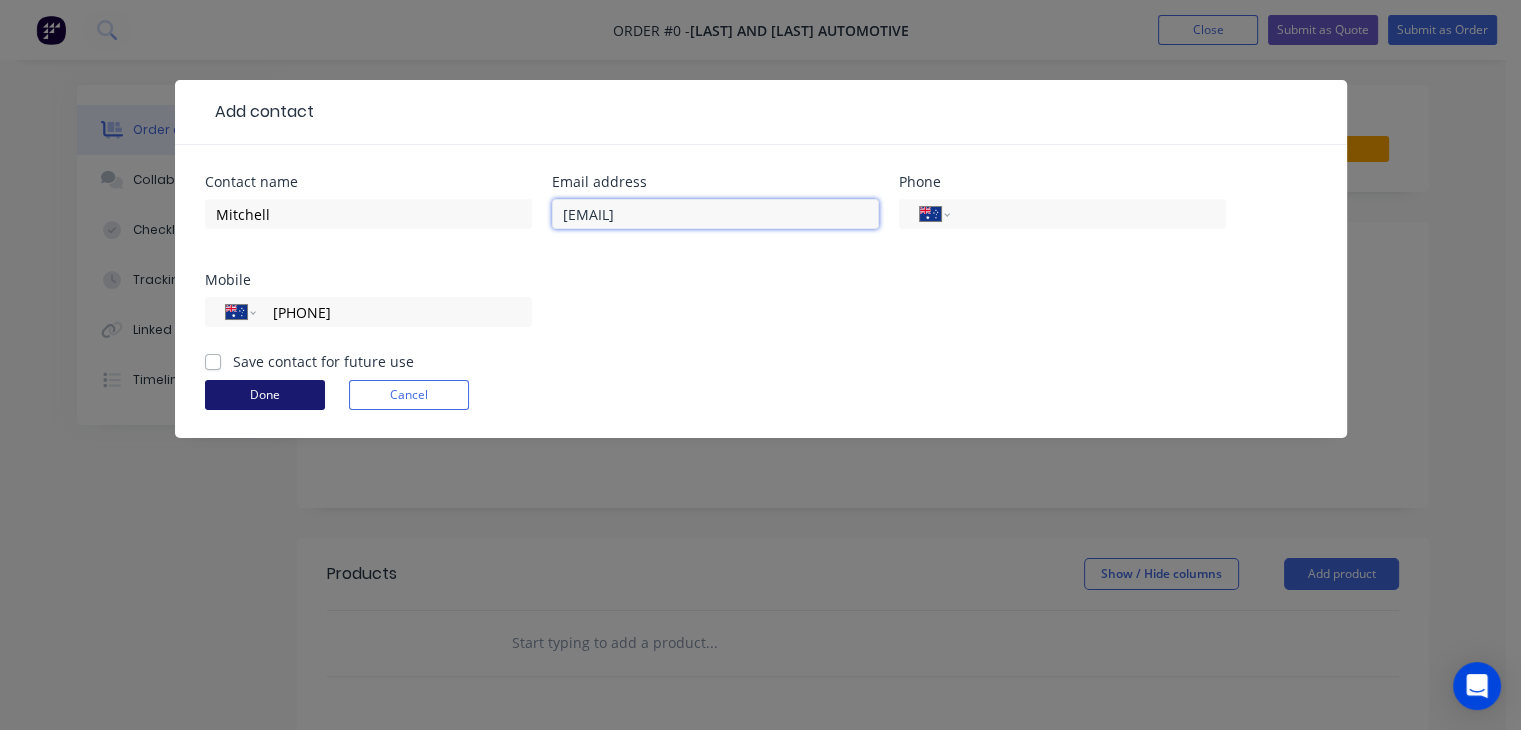 type on "[EMAIL]" 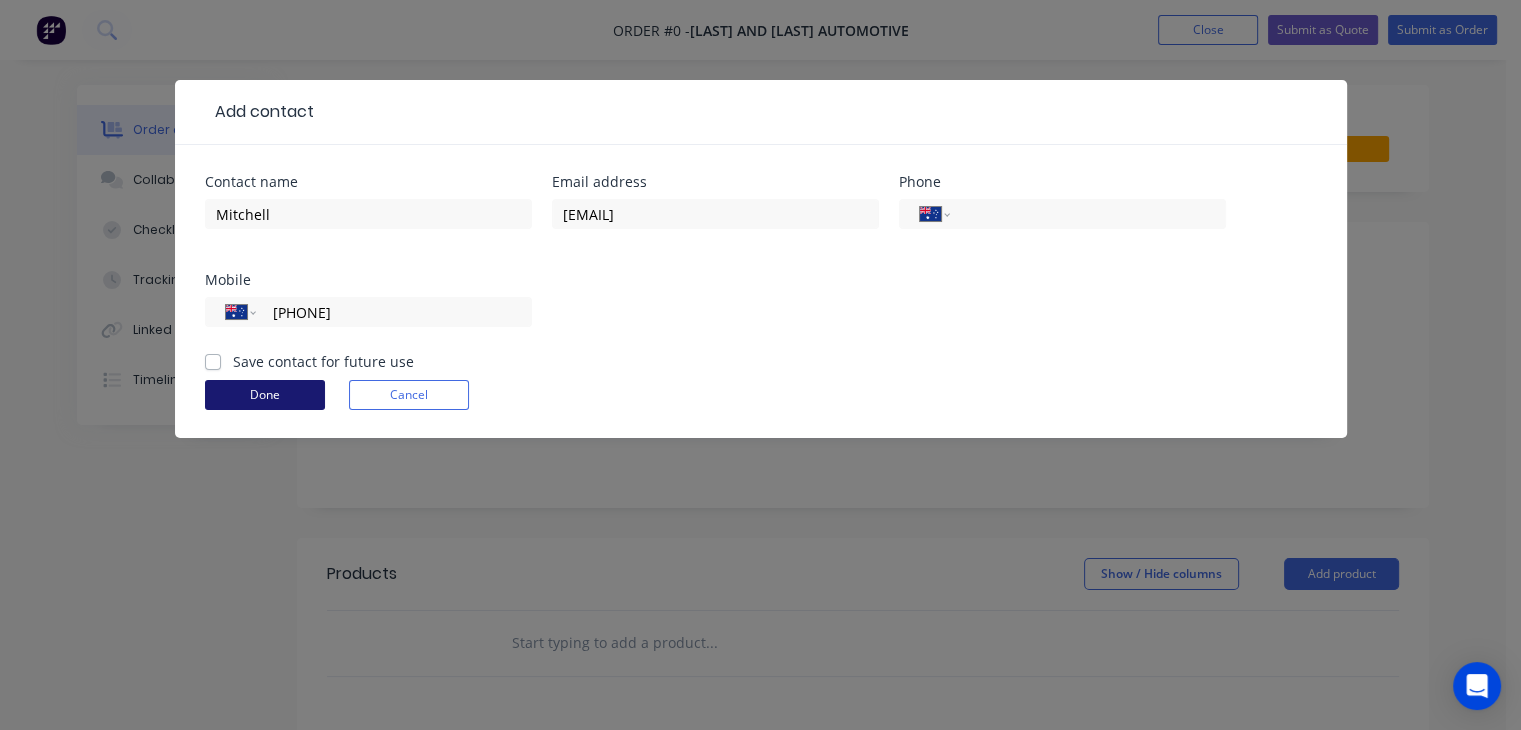 click on "Done" at bounding box center (265, 395) 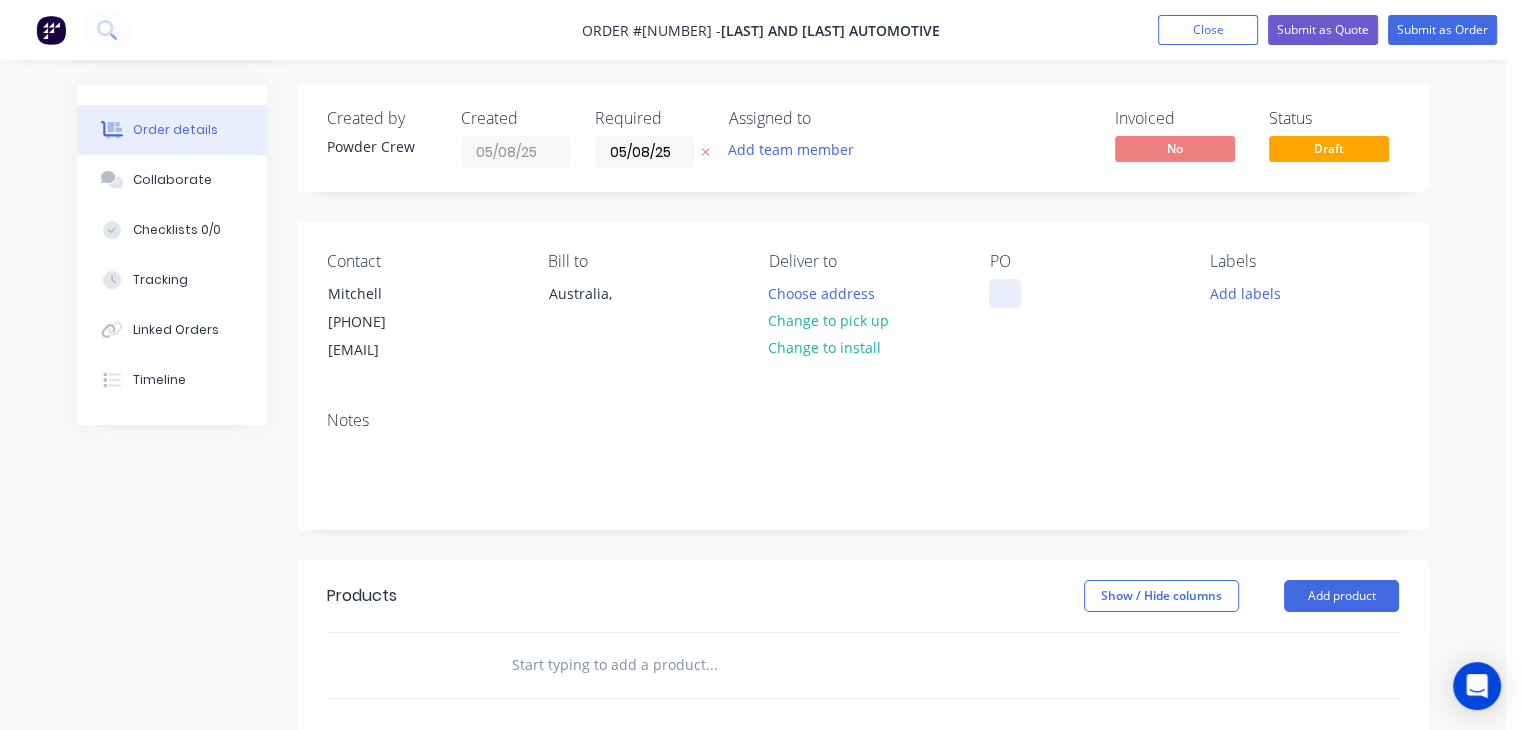 click at bounding box center (1005, 293) 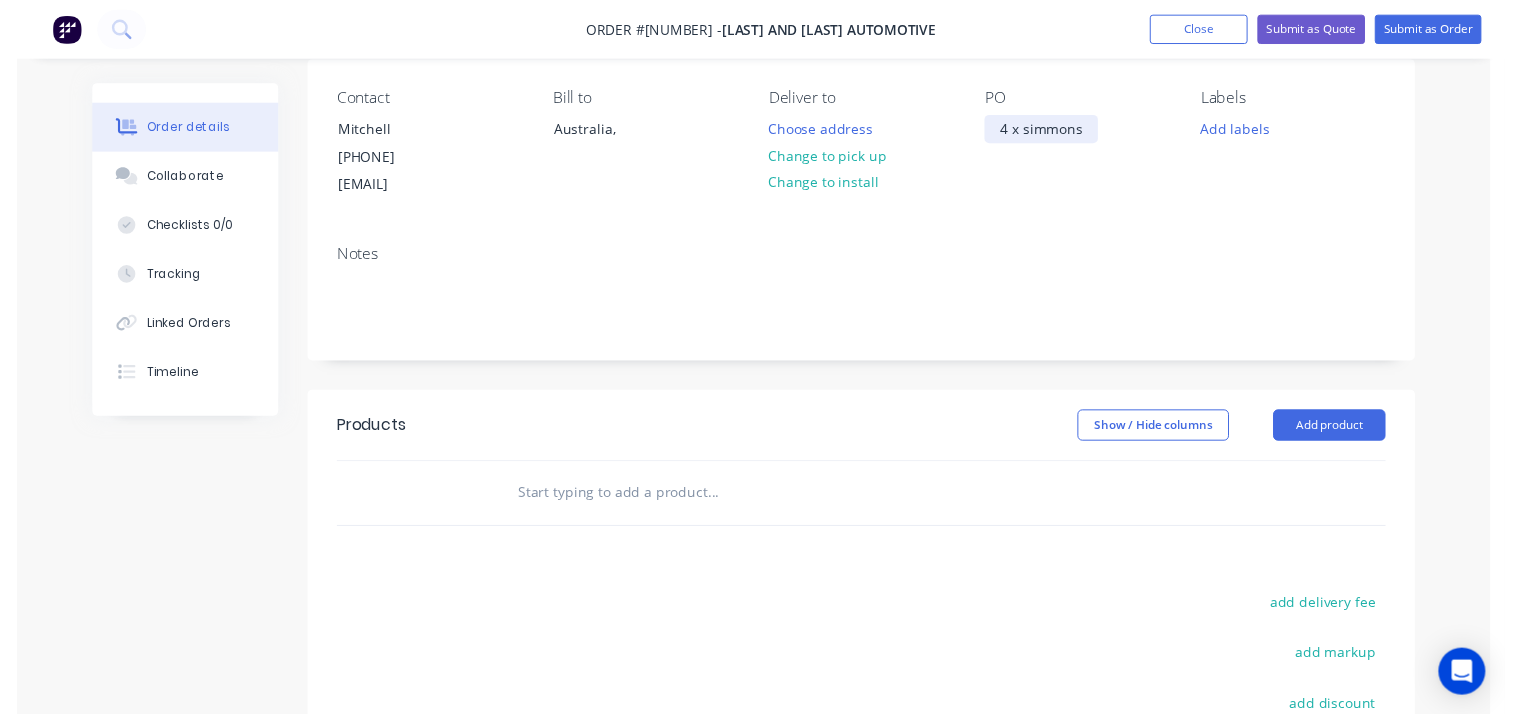 scroll, scrollTop: 200, scrollLeft: 0, axis: vertical 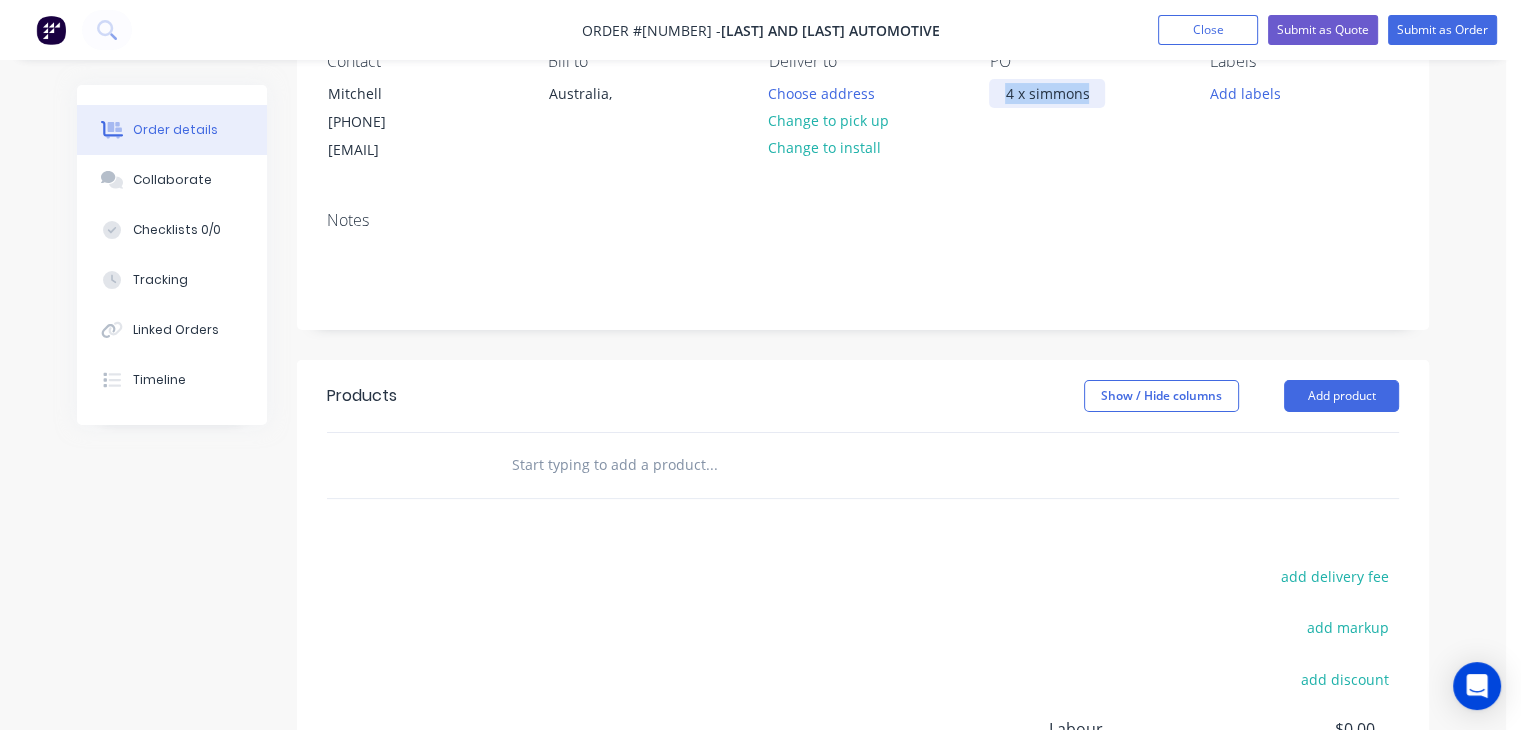 drag, startPoint x: 1036, startPoint y: 97, endPoint x: 1000, endPoint y: 101, distance: 36.221542 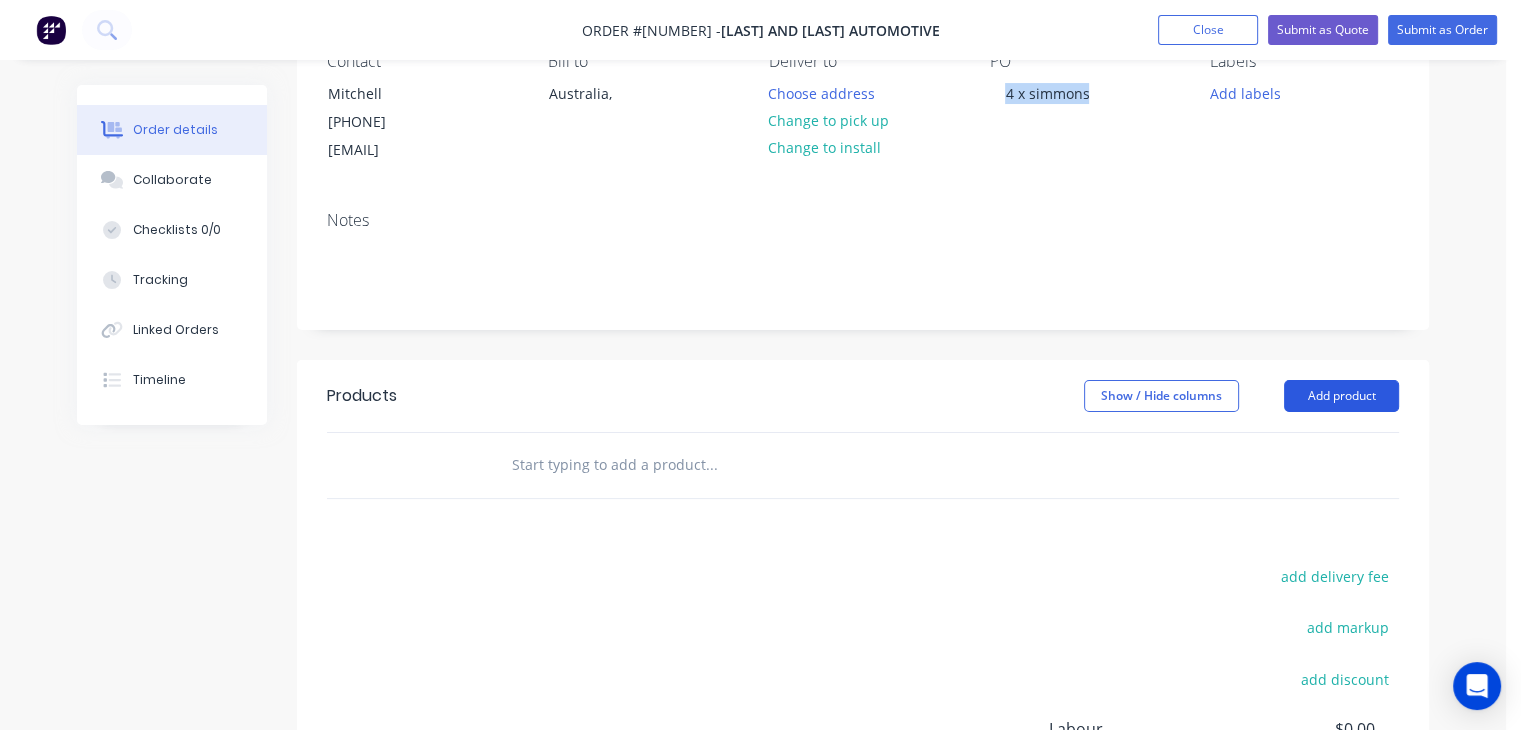click on "Add product" at bounding box center [1341, 396] 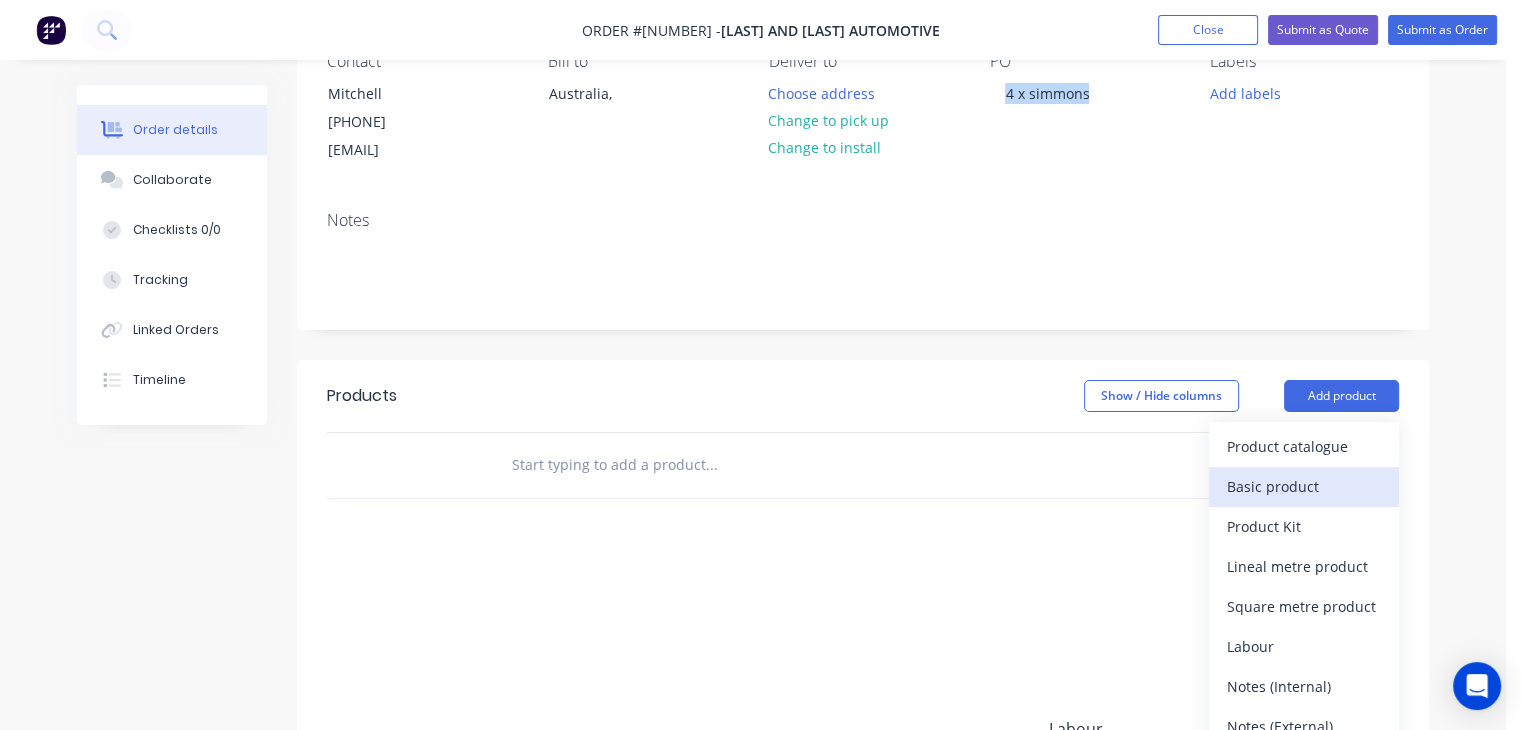 click on "Basic product" at bounding box center [1304, 486] 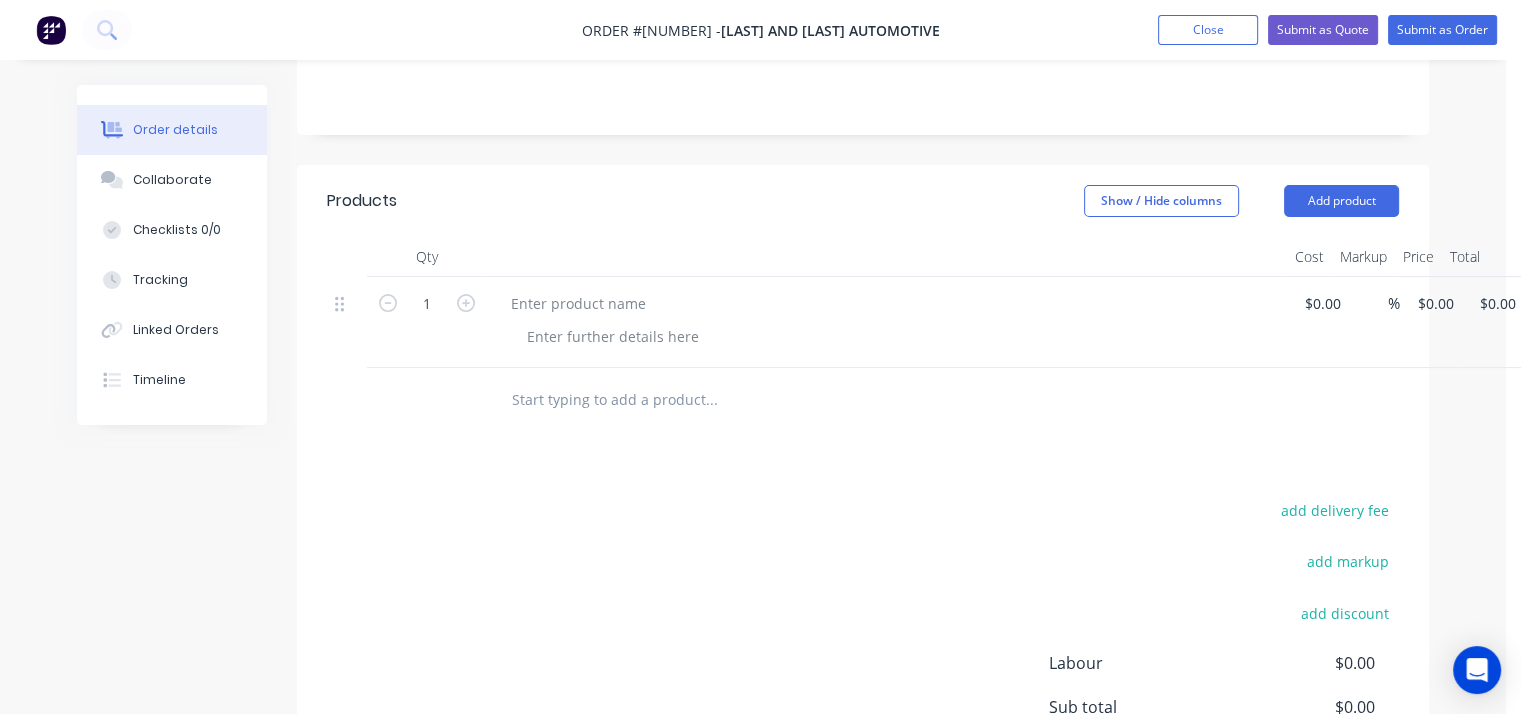 scroll, scrollTop: 400, scrollLeft: 0, axis: vertical 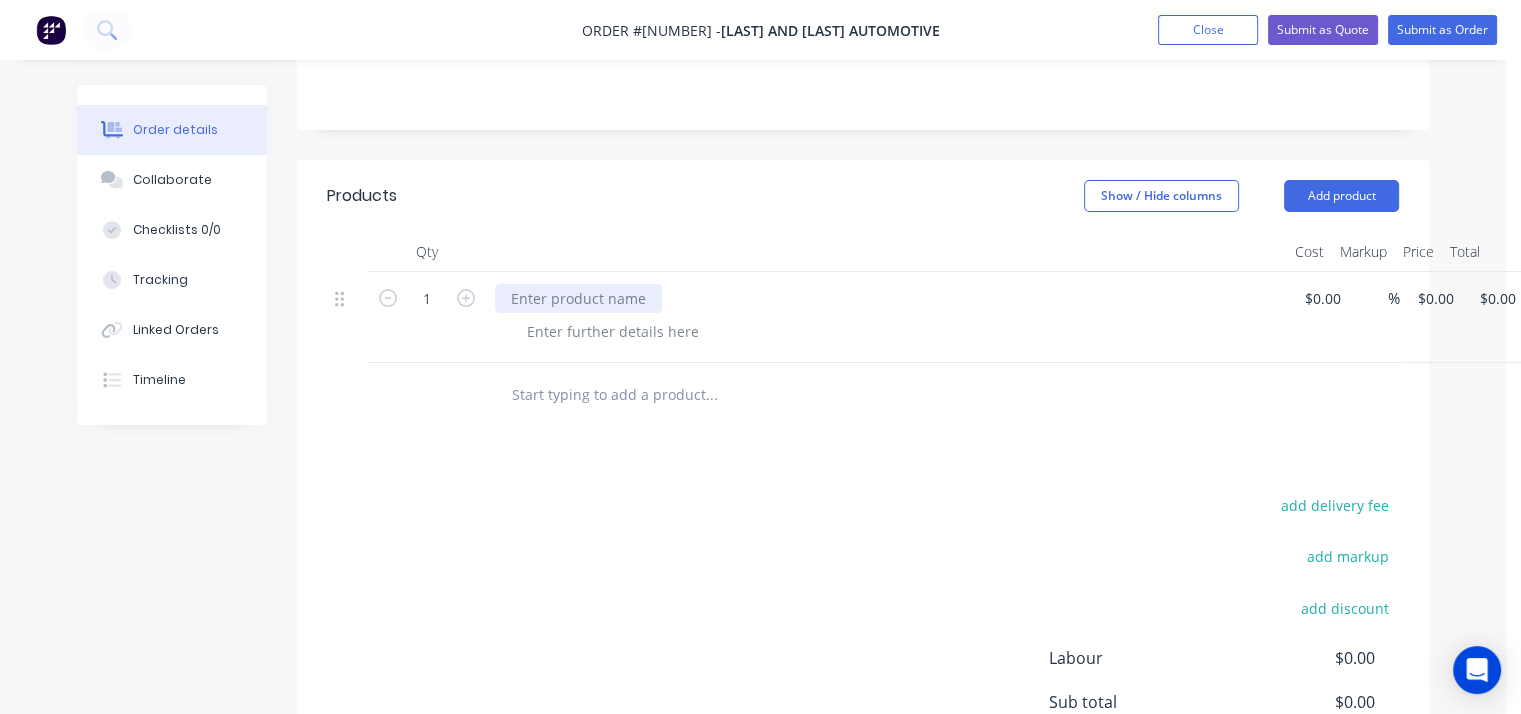 click at bounding box center (578, 298) 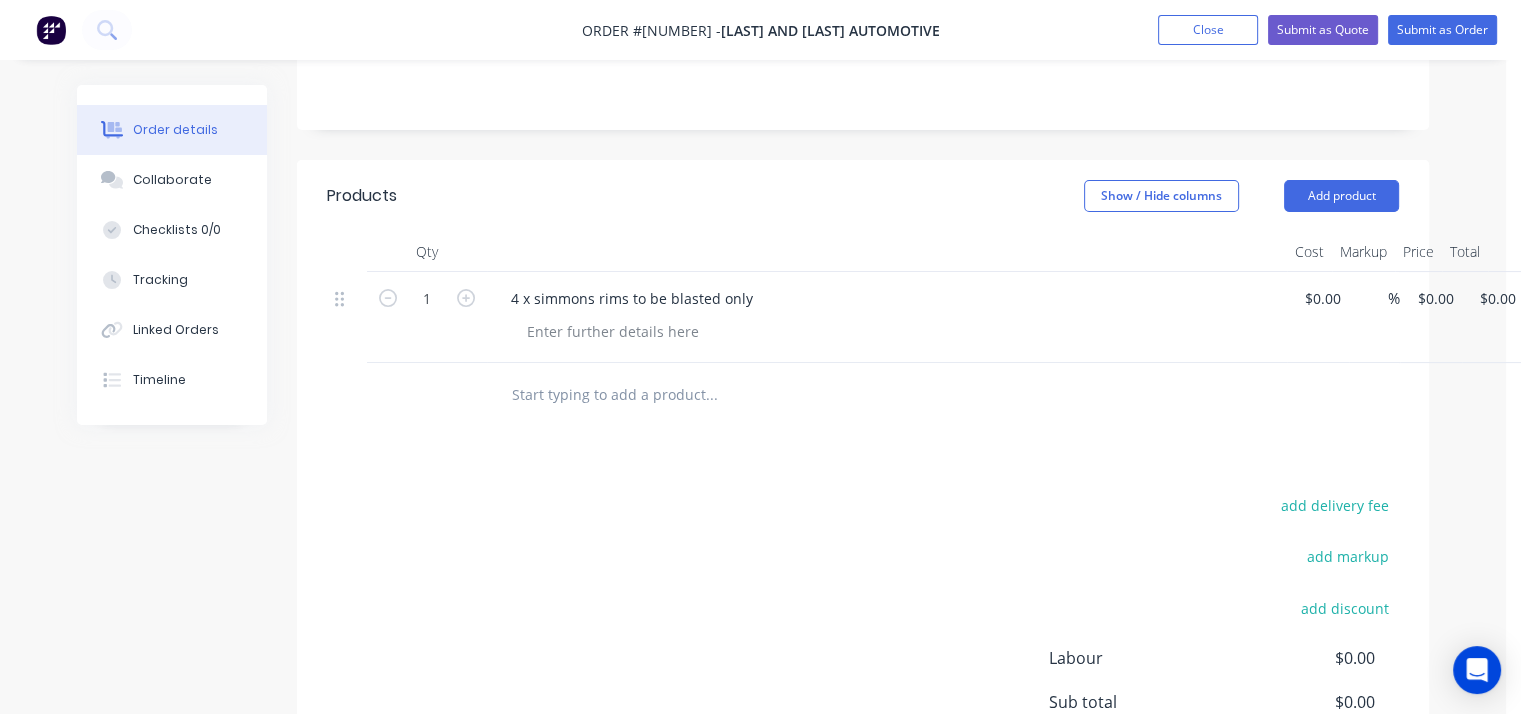 click at bounding box center (895, 331) 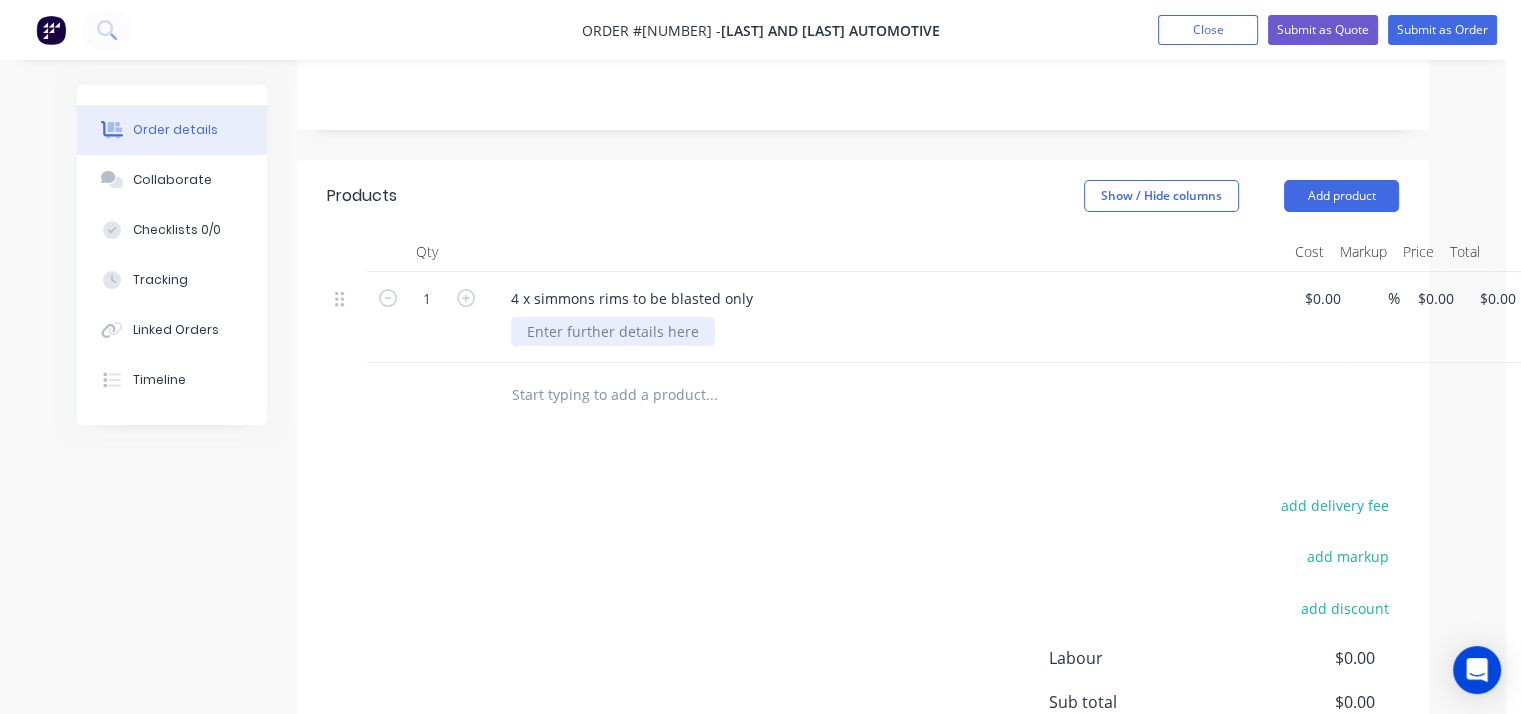 click at bounding box center [613, 331] 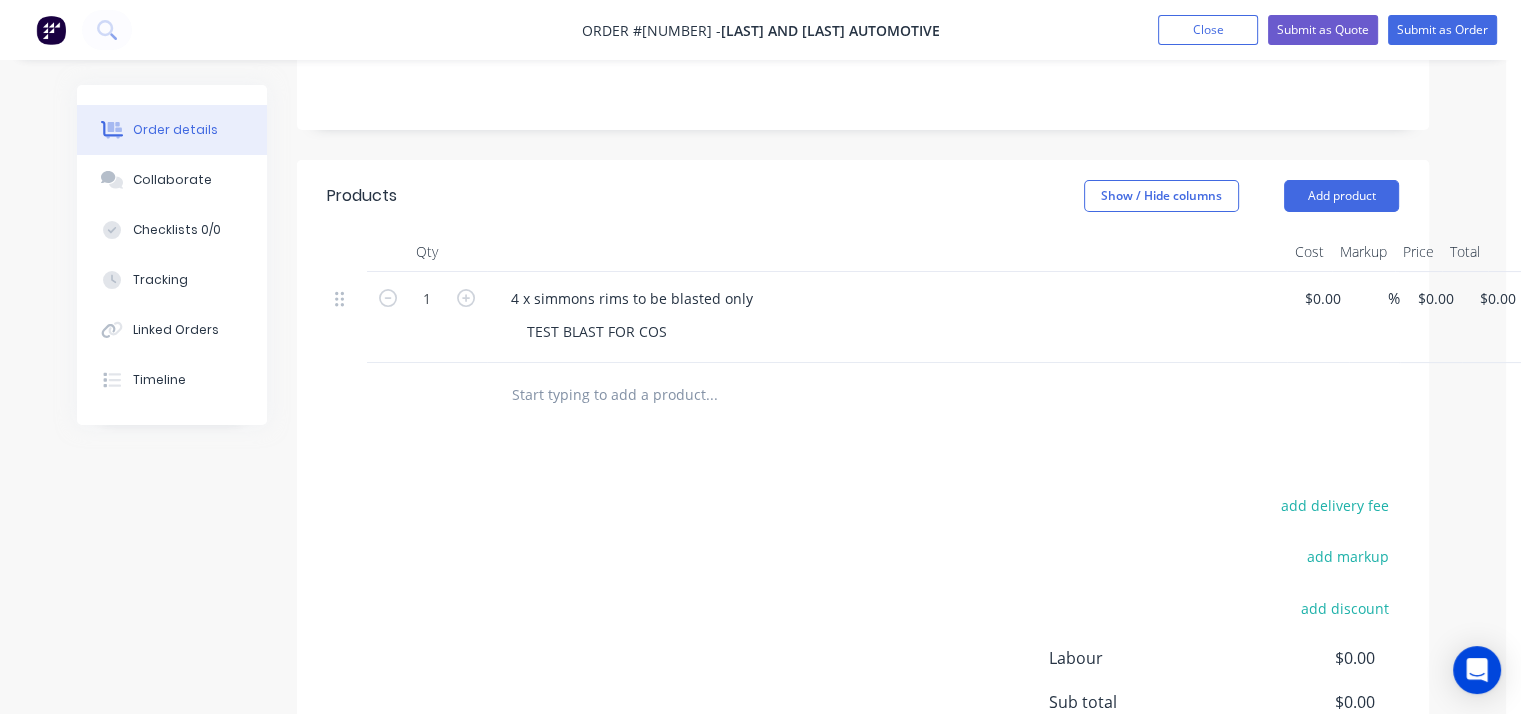 click at bounding box center [711, 395] 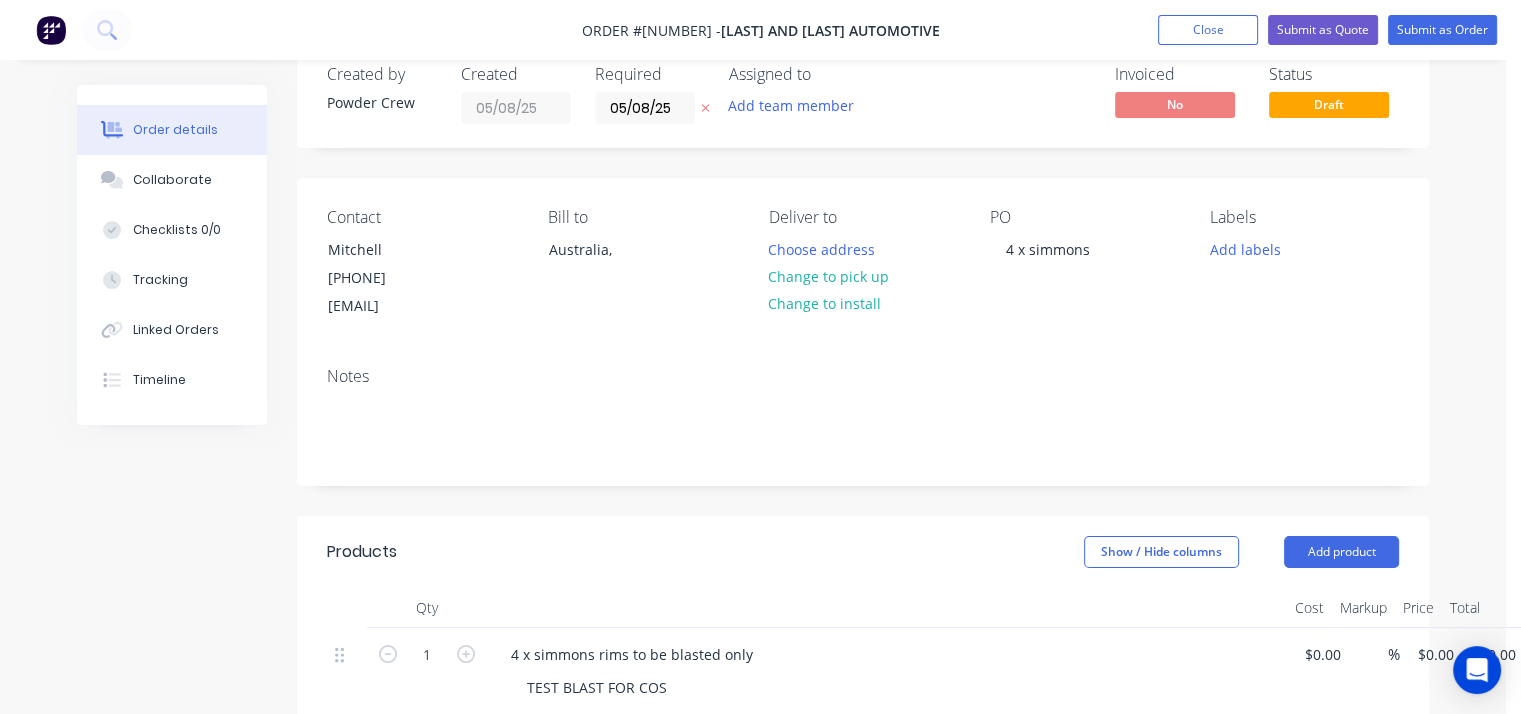scroll, scrollTop: 0, scrollLeft: 0, axis: both 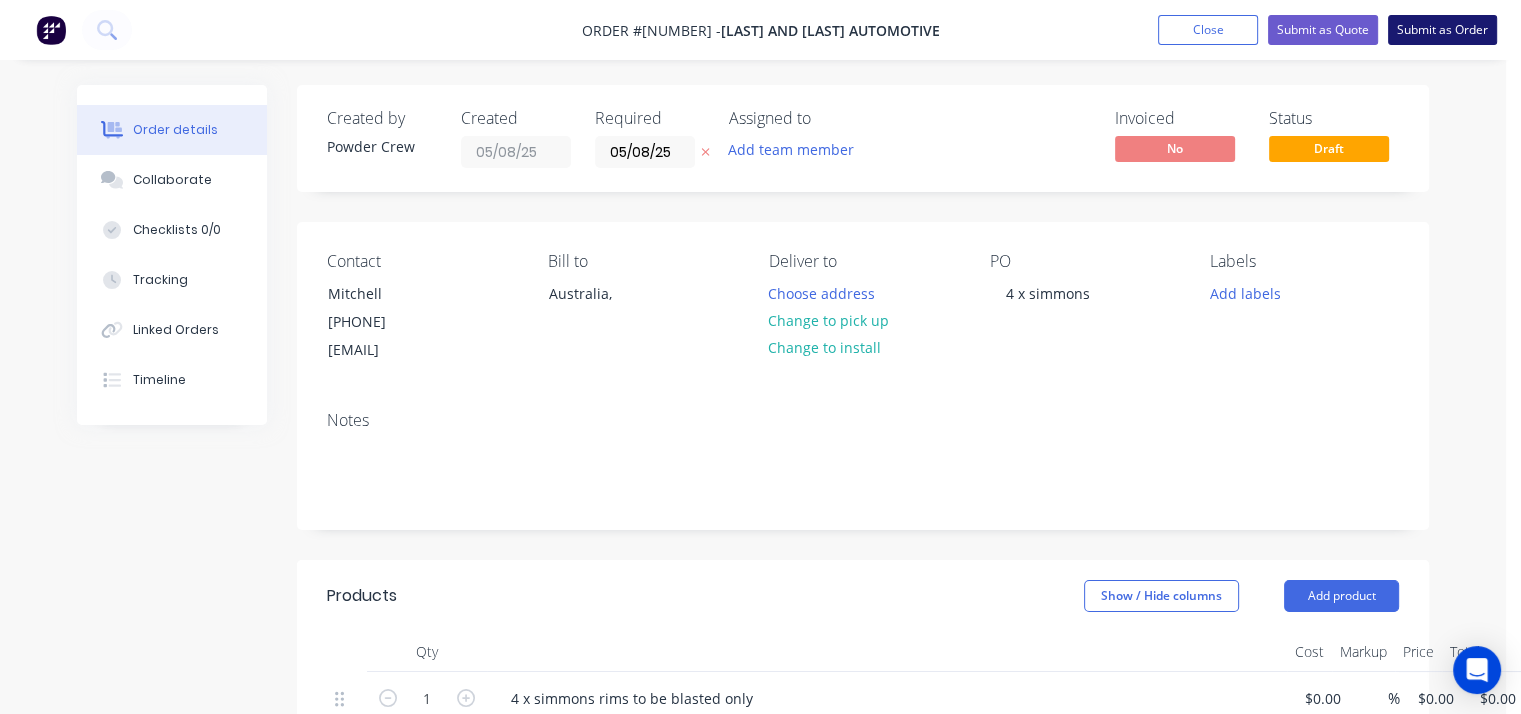 click on "Submit as Order" at bounding box center (1442, 30) 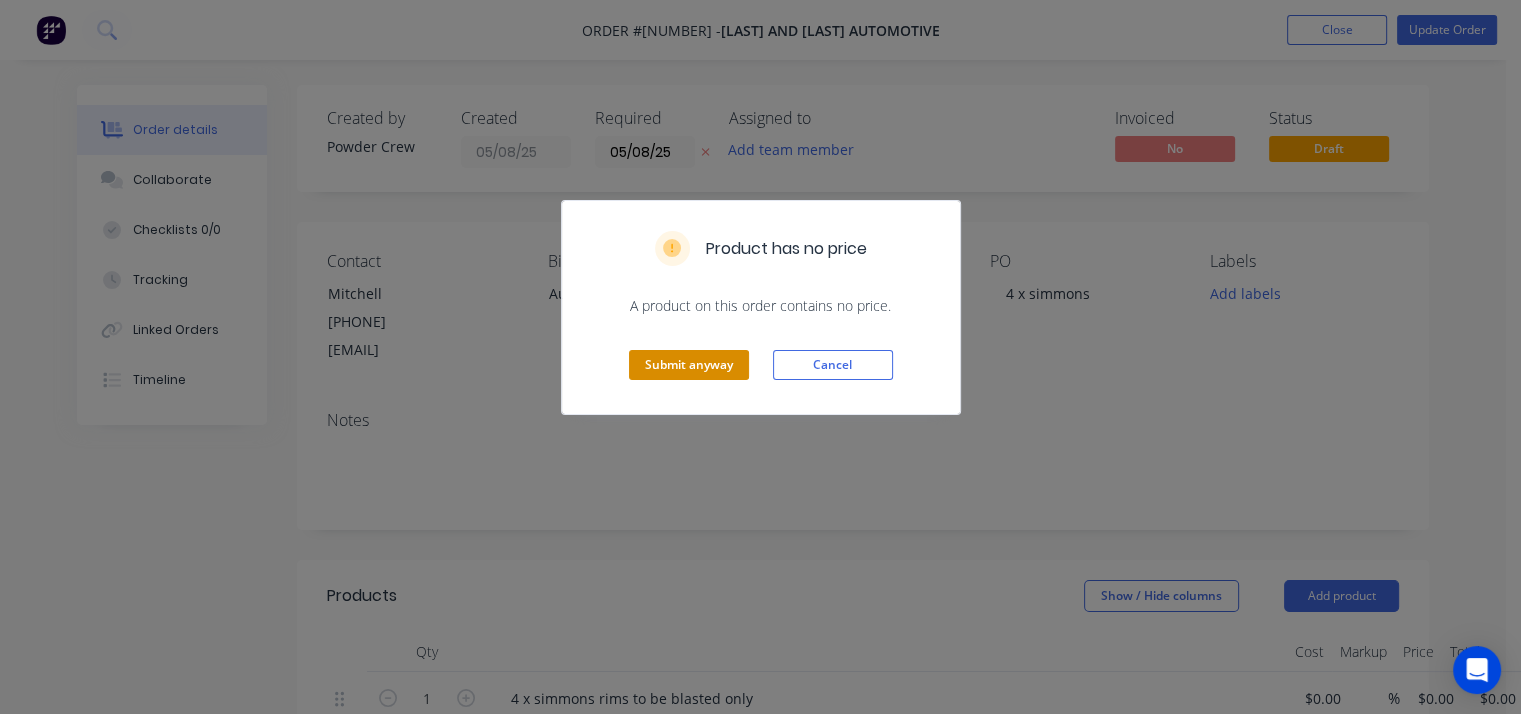 click on "Submit anyway" at bounding box center (689, 365) 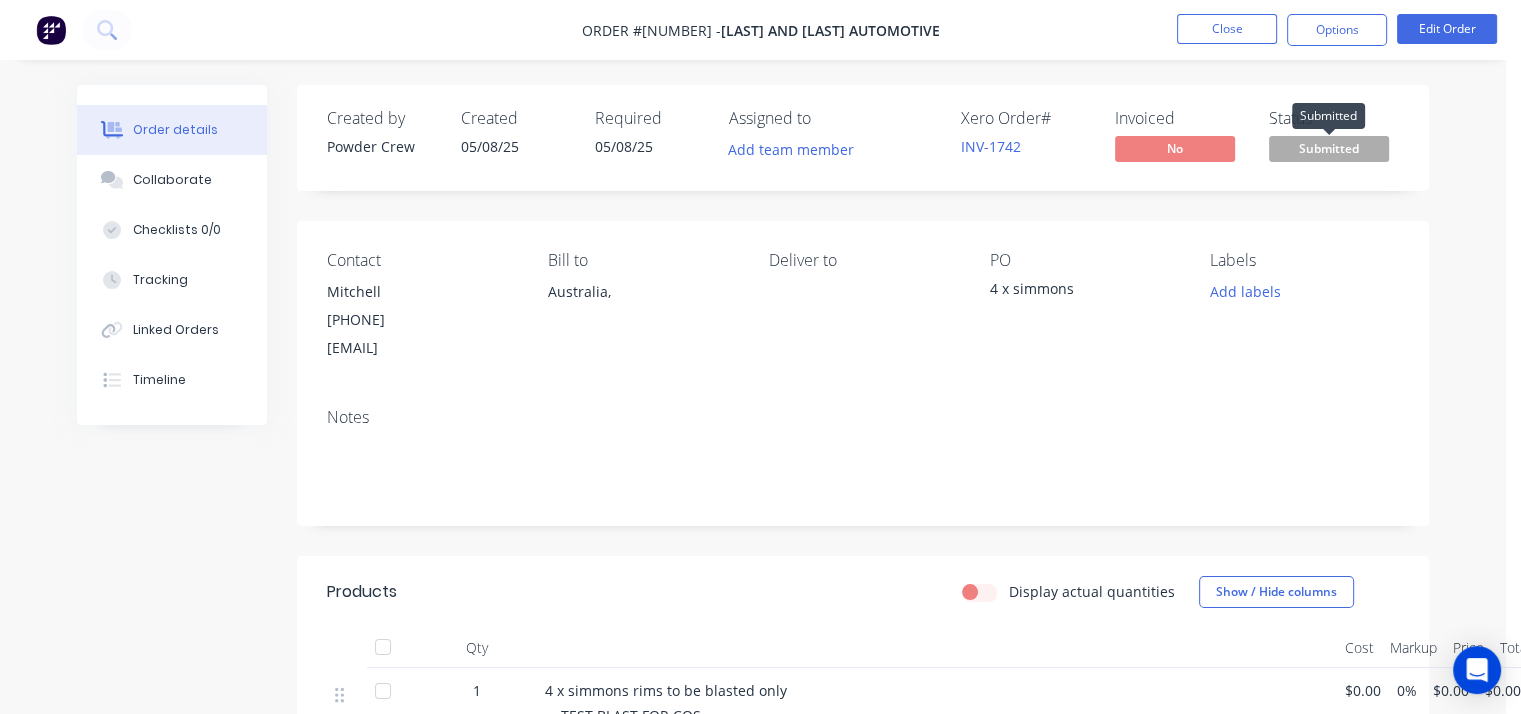 click on "Submitted" at bounding box center (1329, 148) 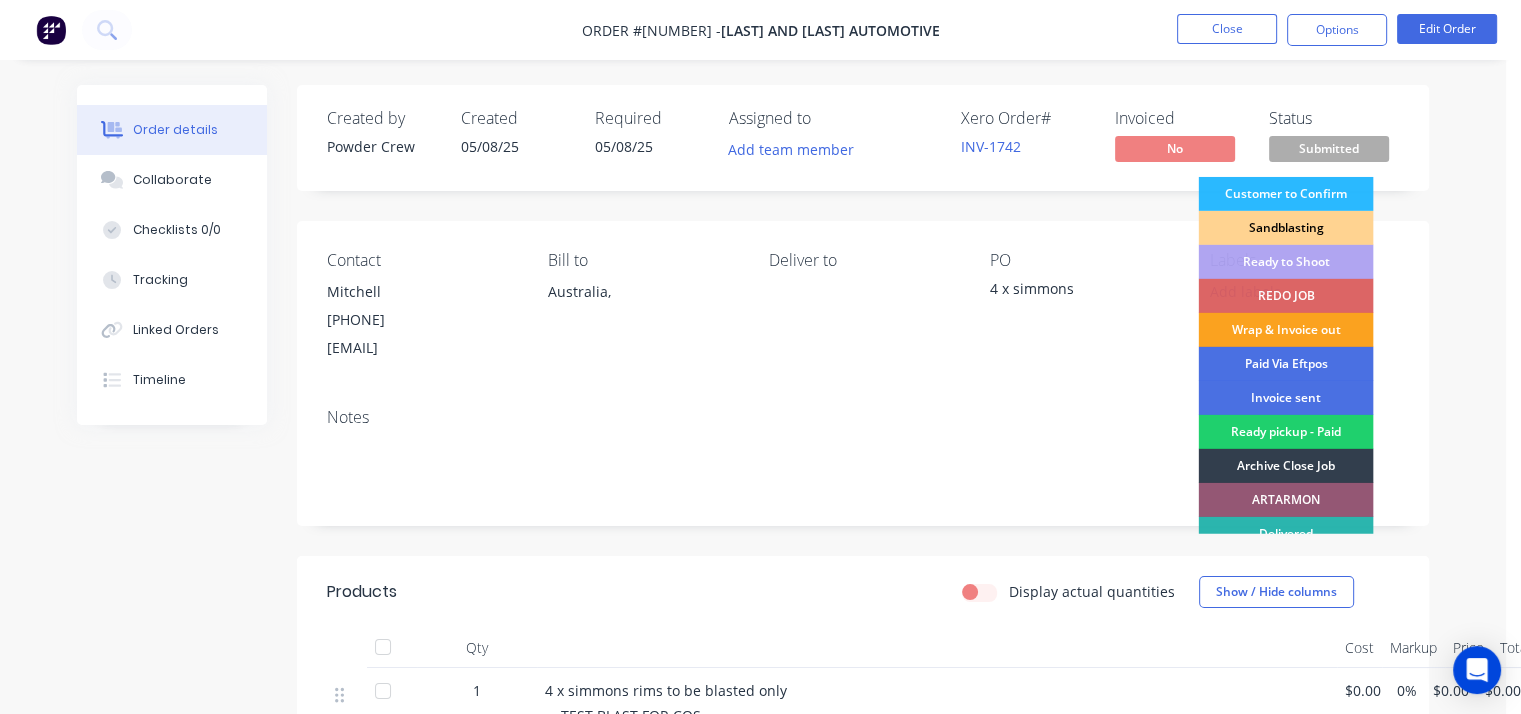 click on "Sandblasting" at bounding box center (1285, 228) 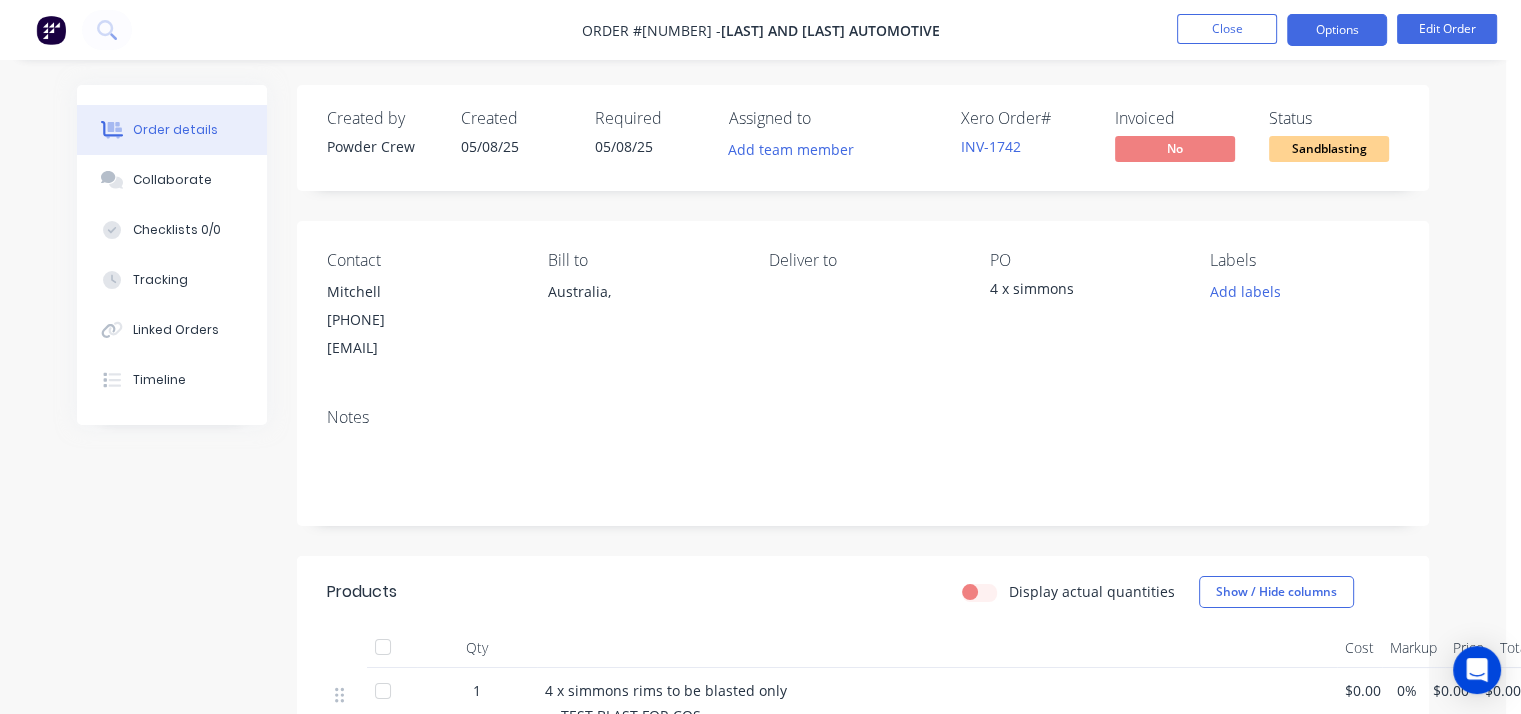 click on "Options" at bounding box center [1337, 30] 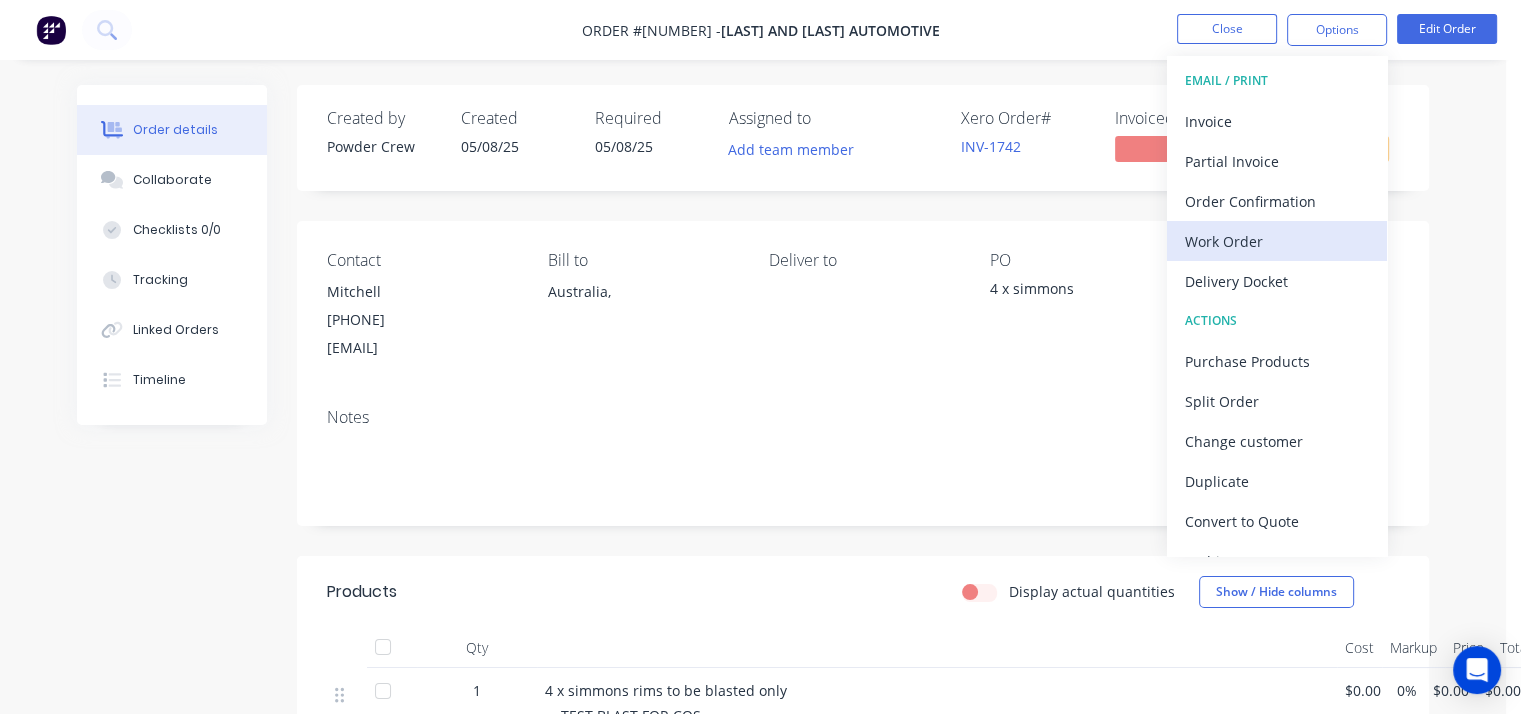 click on "Work Order" at bounding box center [1277, 241] 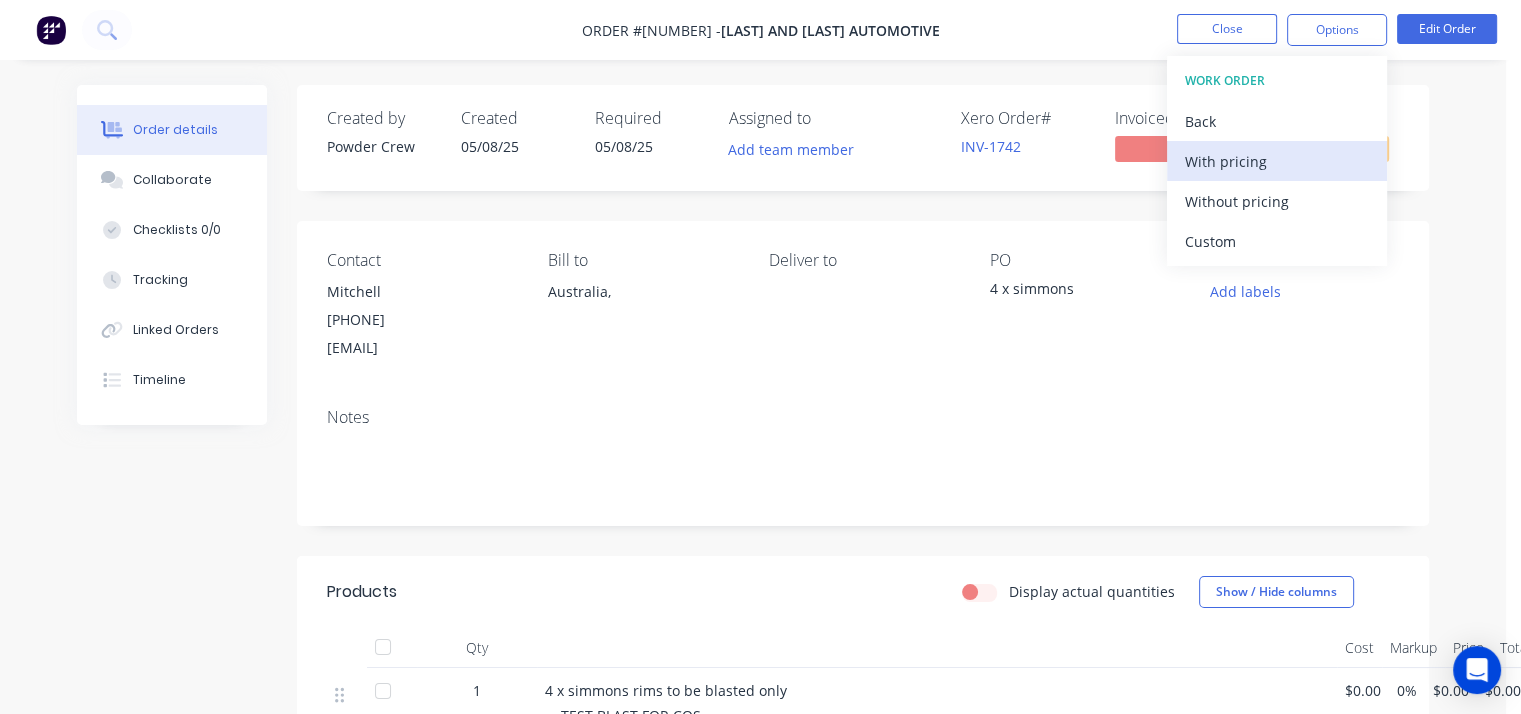 click on "With pricing" at bounding box center (1277, 161) 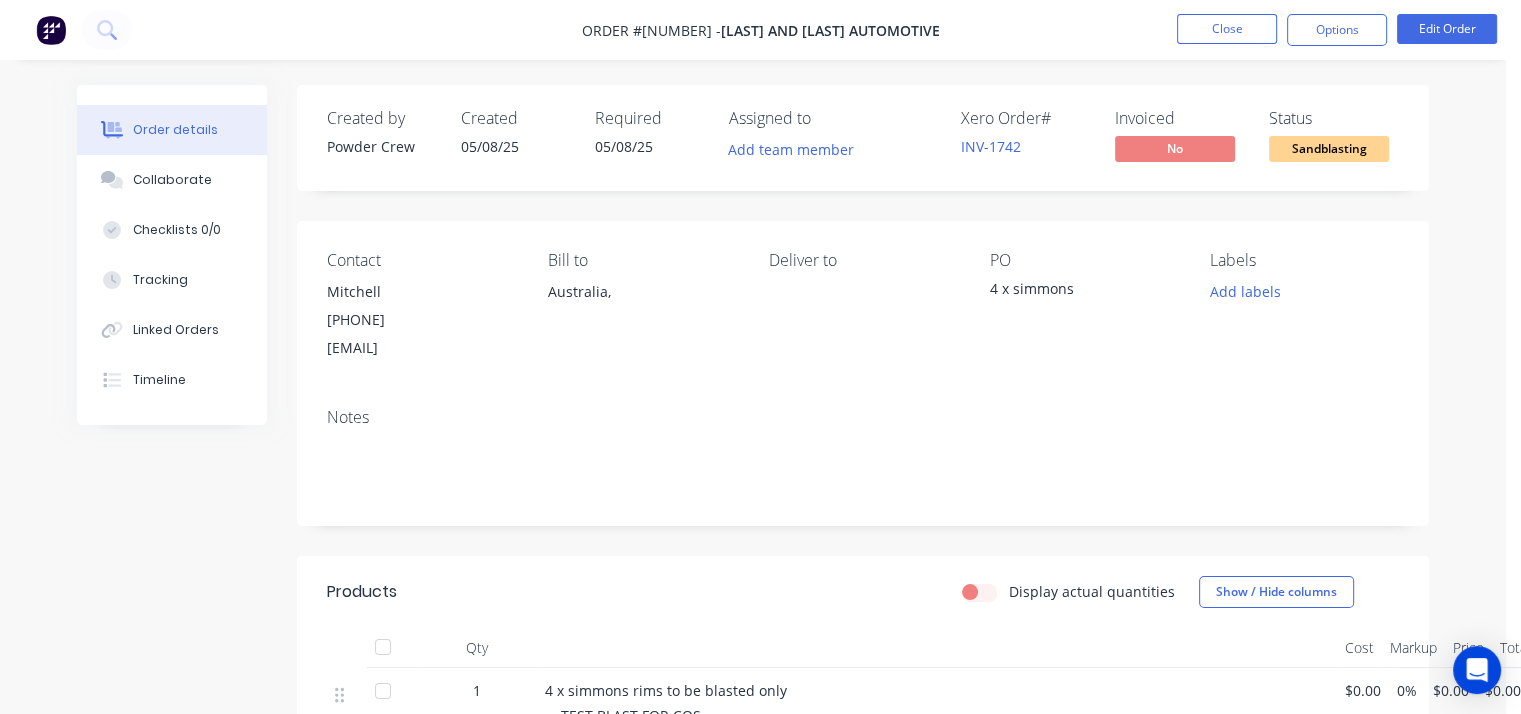 click on "Contact [FIRST] [PHONE] [EMAIL] Bill to Australia, Deliver to PO 4 x simmons Labels Add labels" at bounding box center (863, 306) 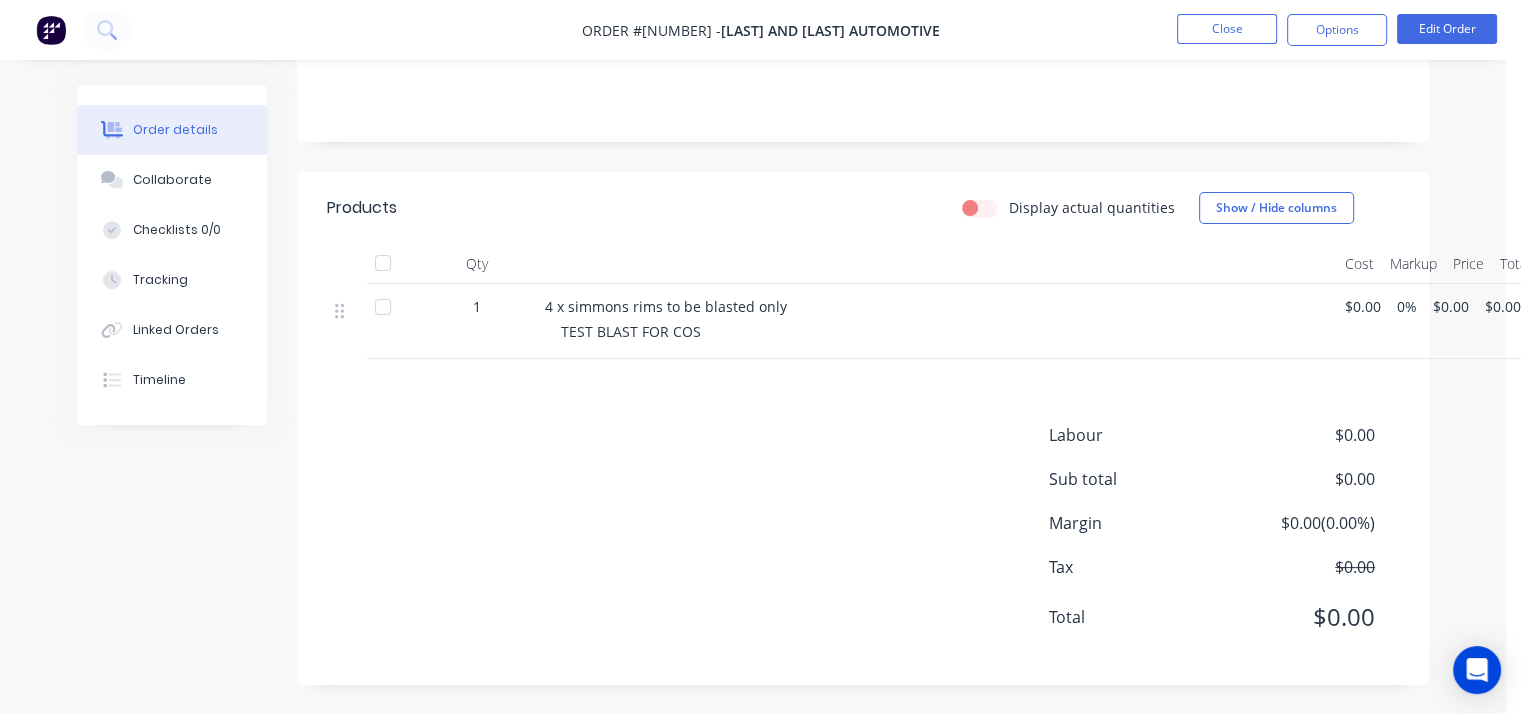 scroll, scrollTop: 0, scrollLeft: 0, axis: both 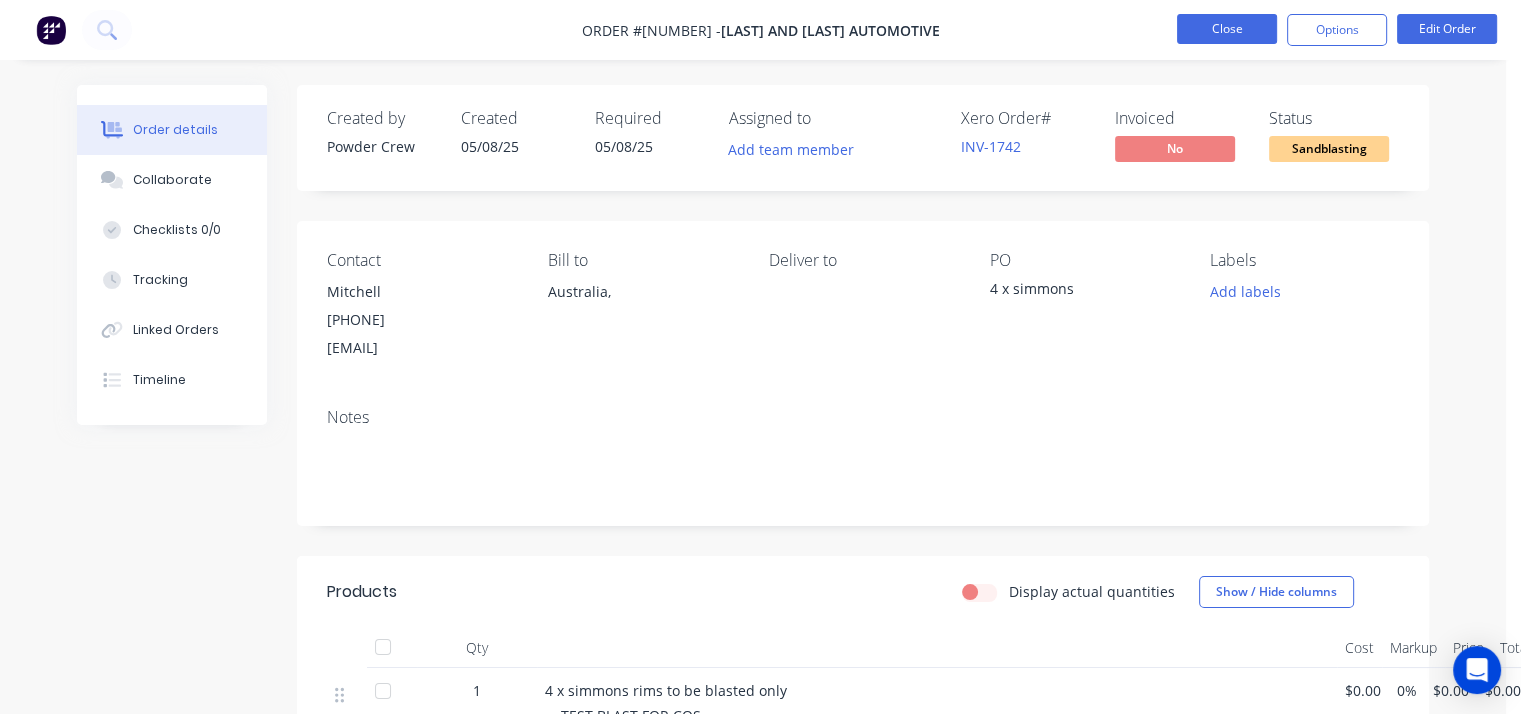 click on "Close" at bounding box center (1227, 29) 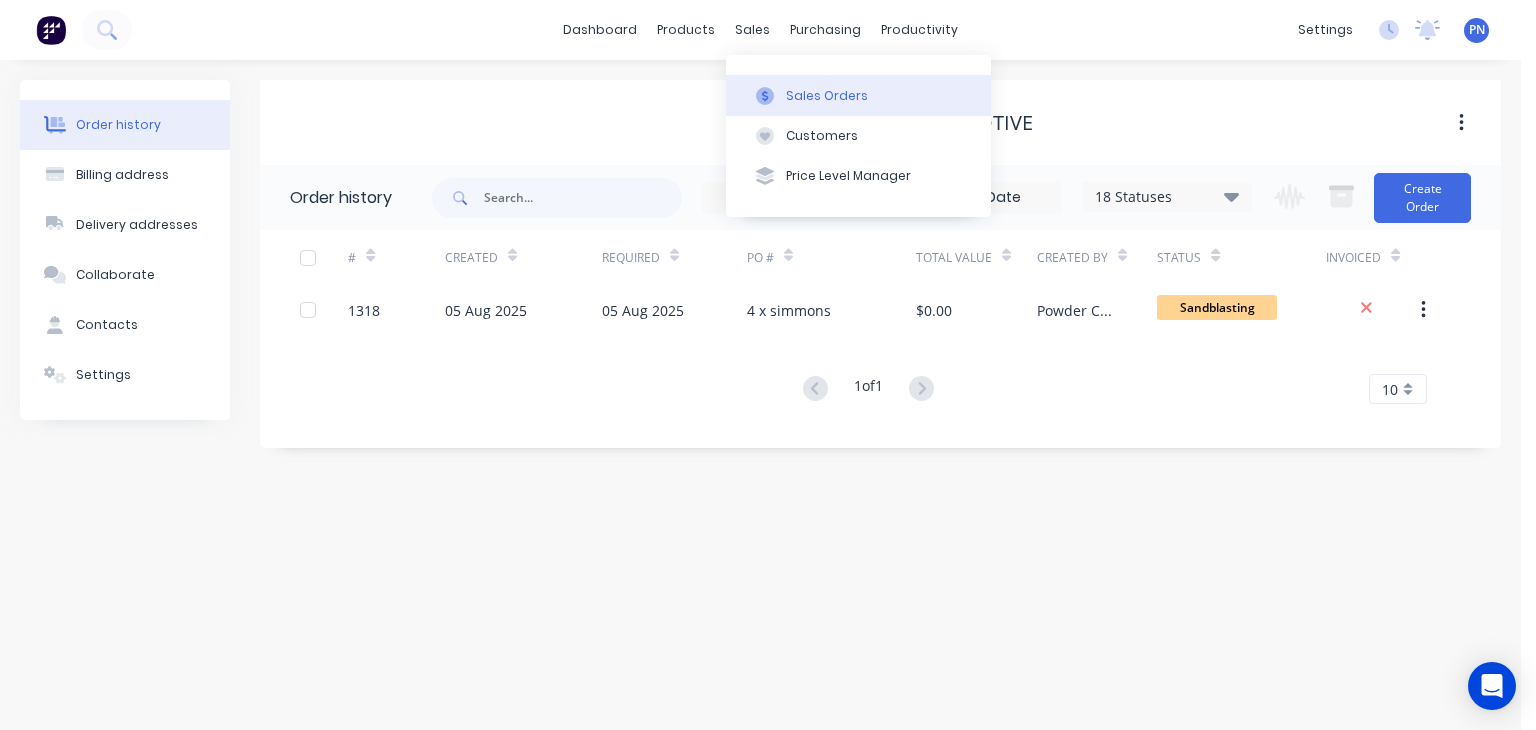 click on "Sales Orders" at bounding box center [858, 95] 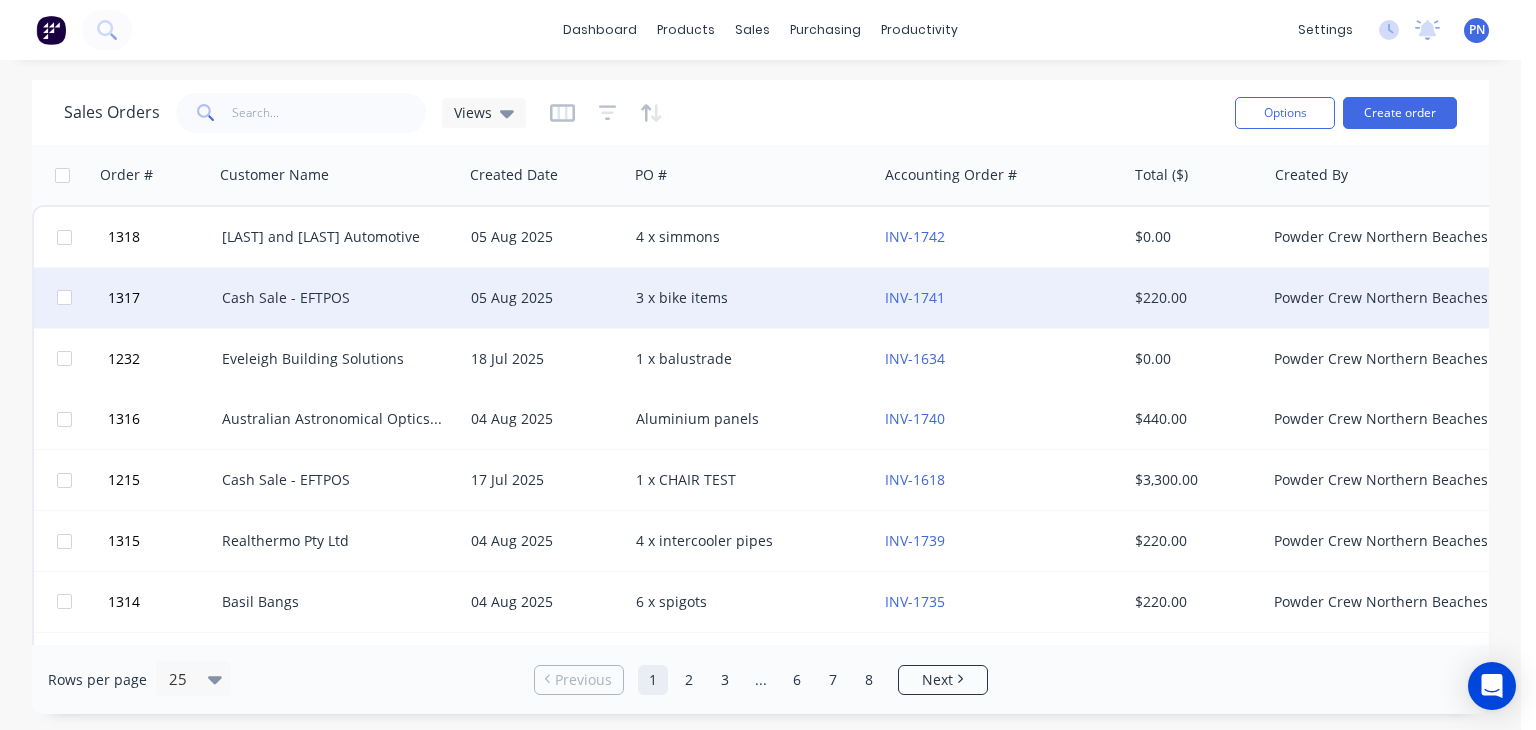 click on "3 x bike items" at bounding box center [747, 298] 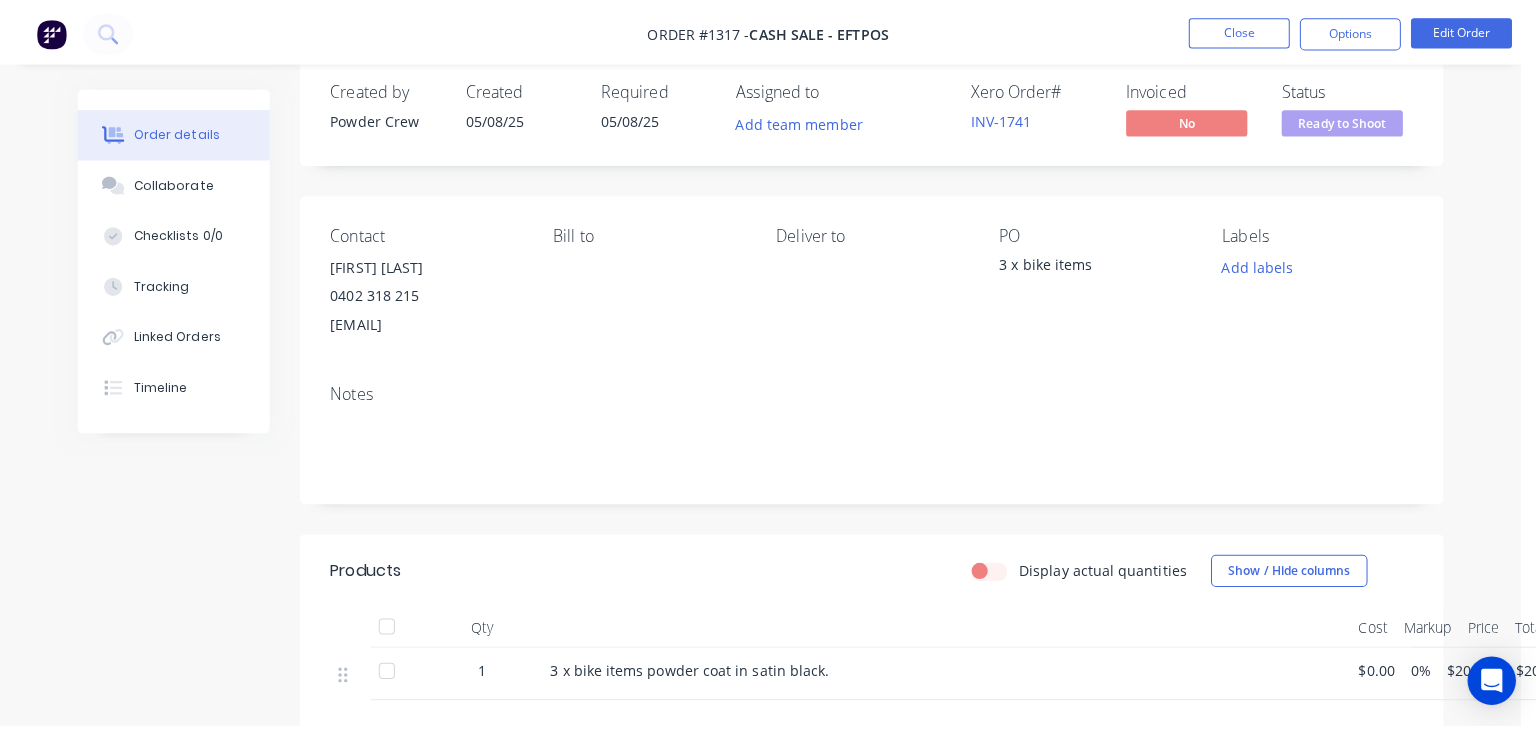 scroll, scrollTop: 0, scrollLeft: 0, axis: both 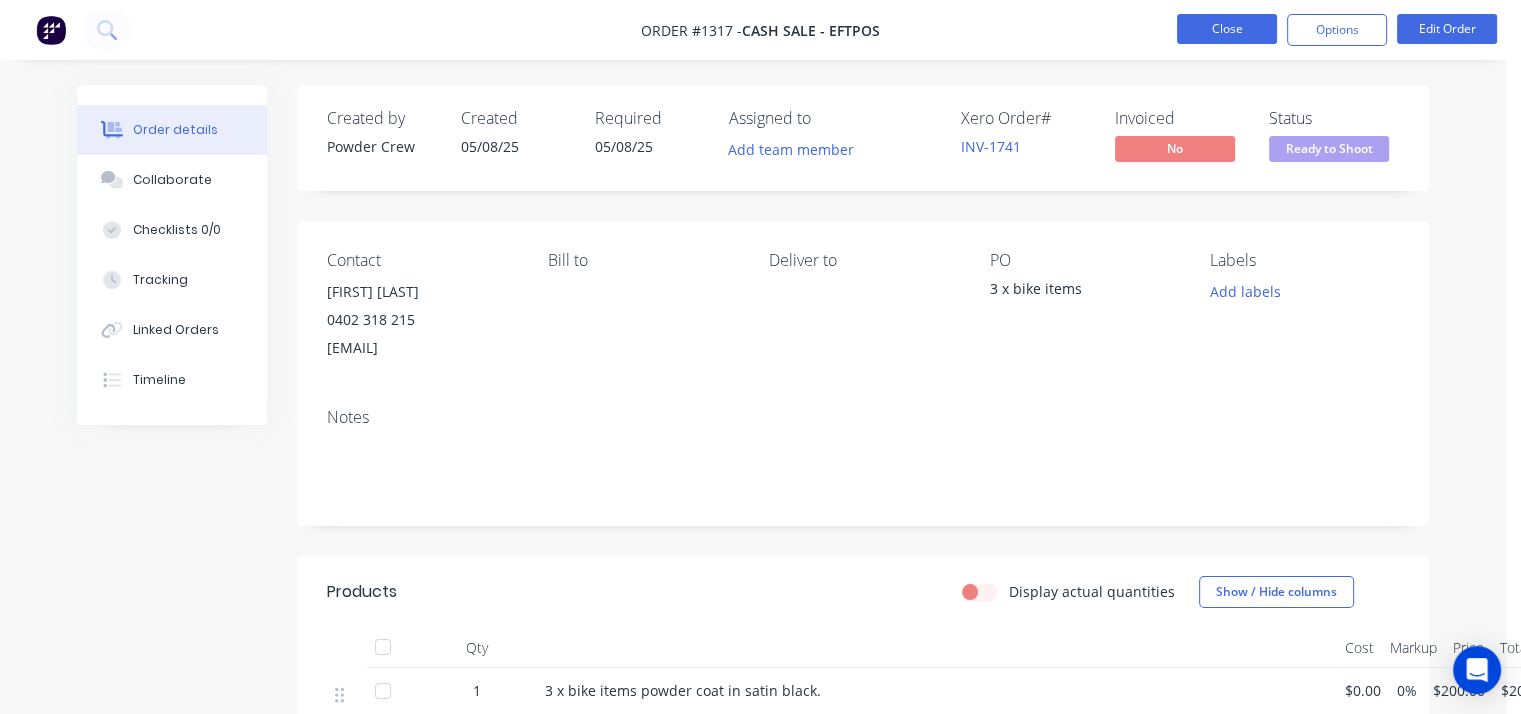 click on "Close" at bounding box center (1227, 29) 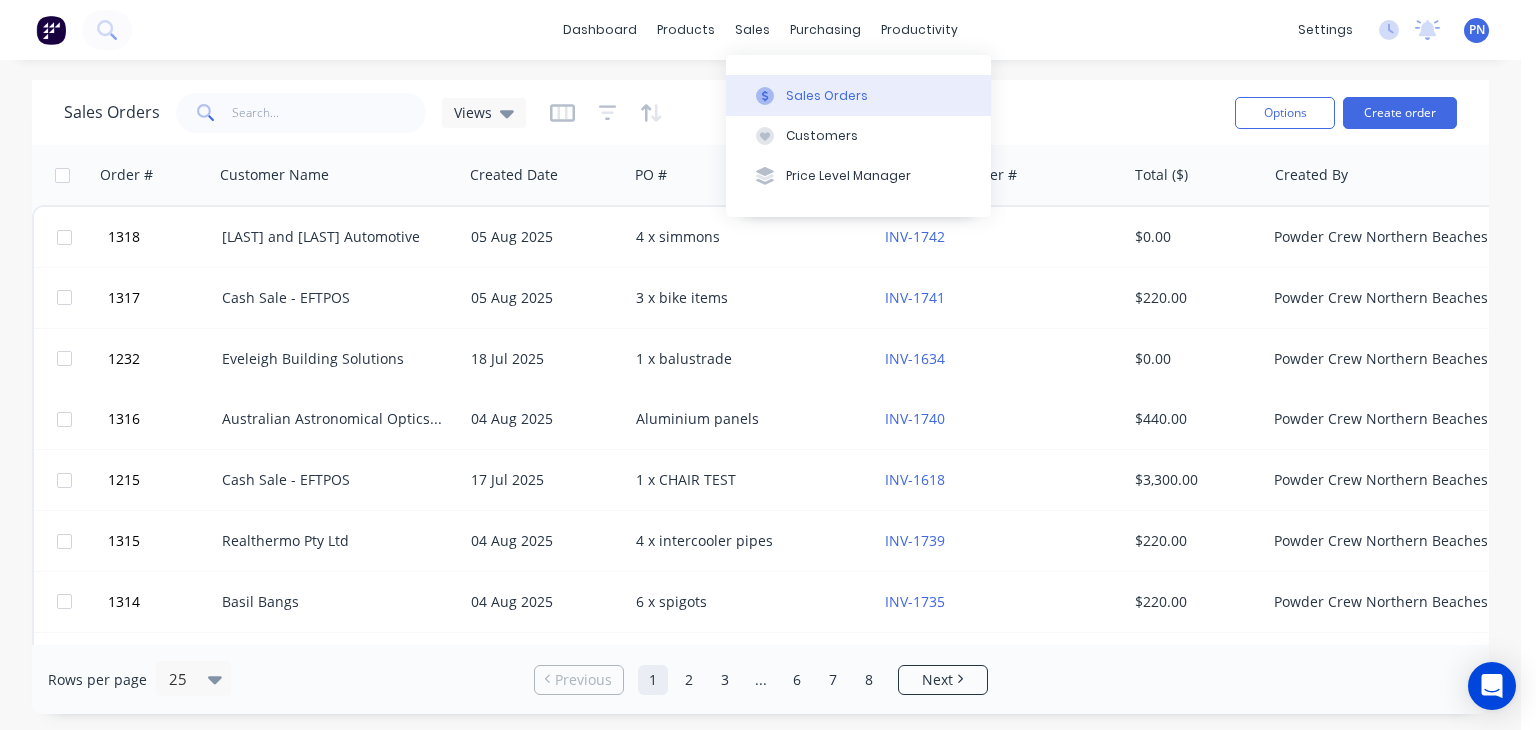 click on "Sales Orders" at bounding box center (858, 95) 